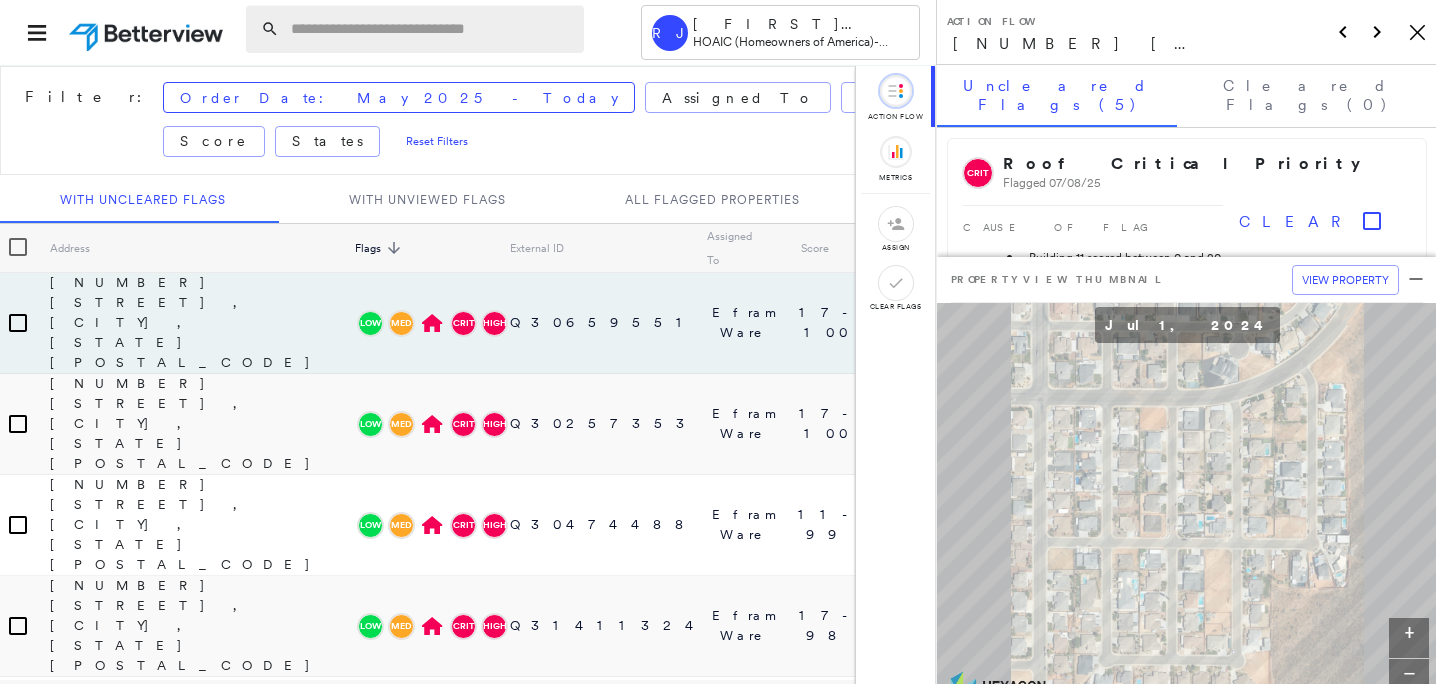 scroll, scrollTop: 0, scrollLeft: 0, axis: both 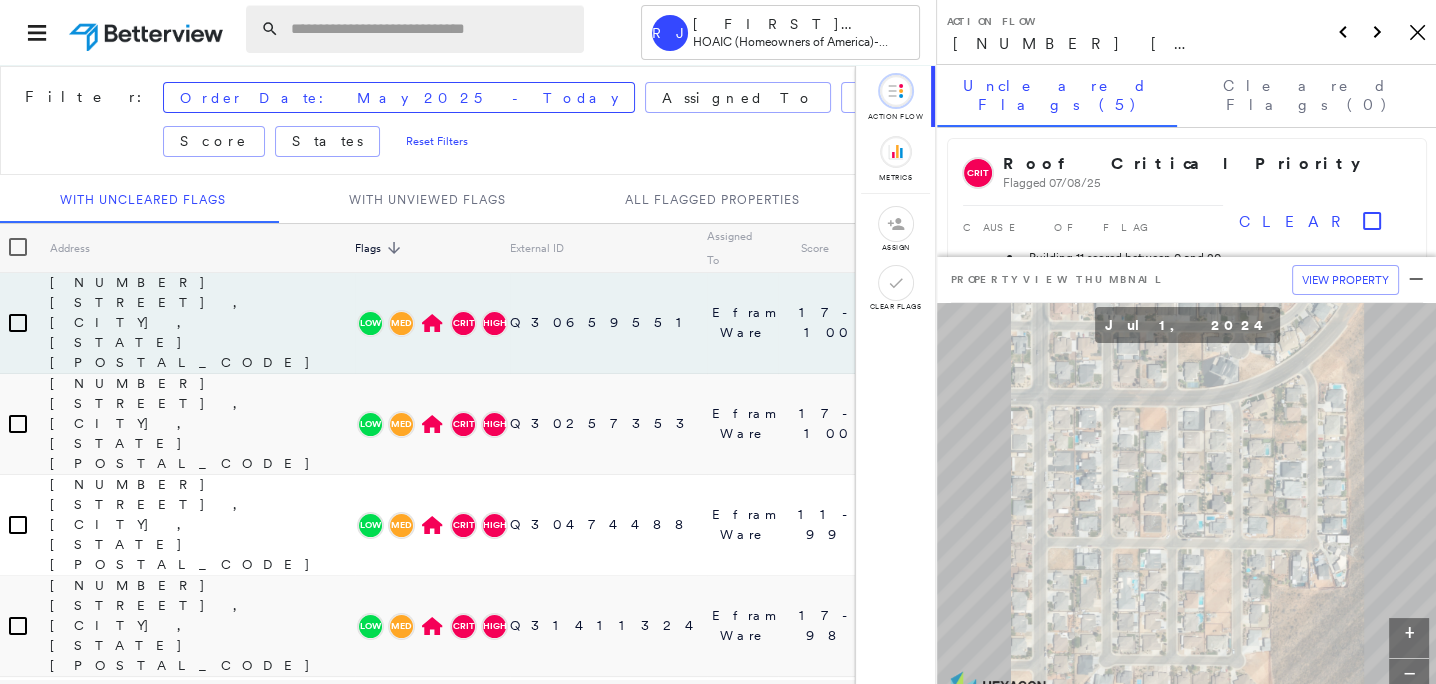 click at bounding box center [431, 29] 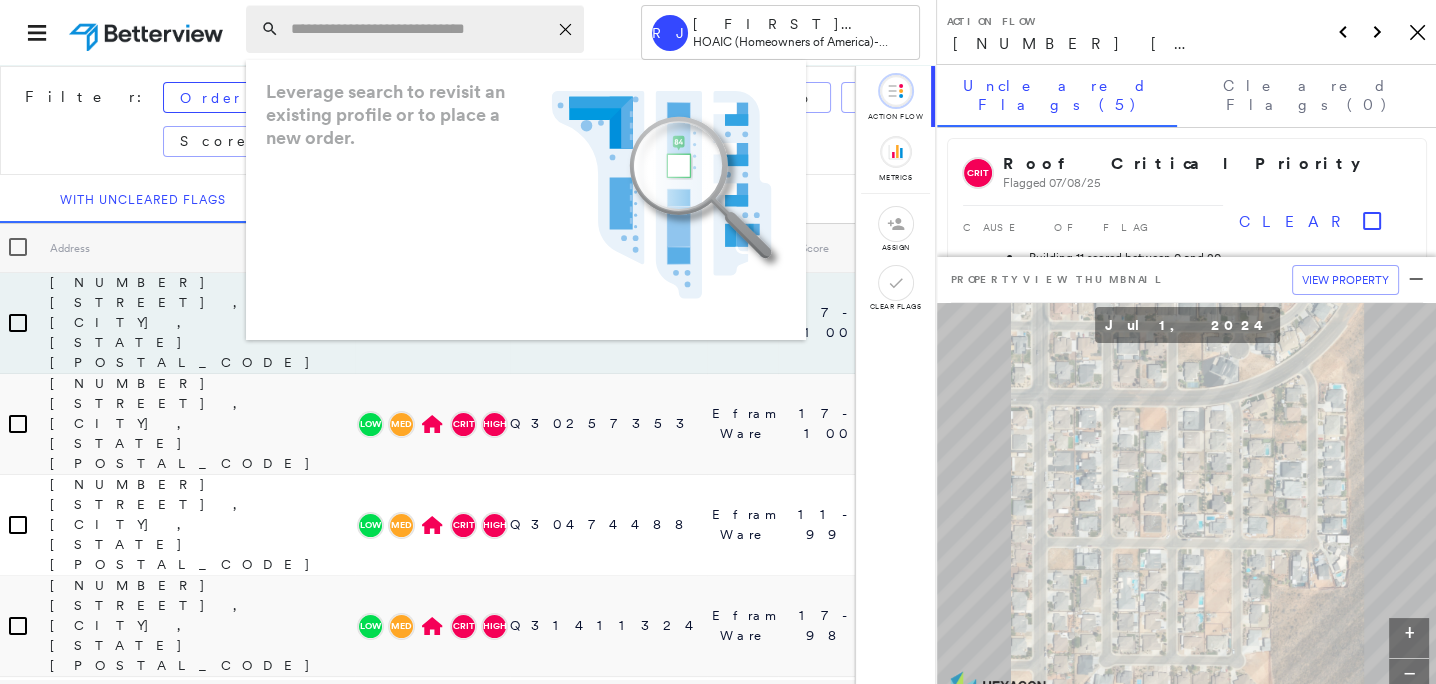 paste on "**********" 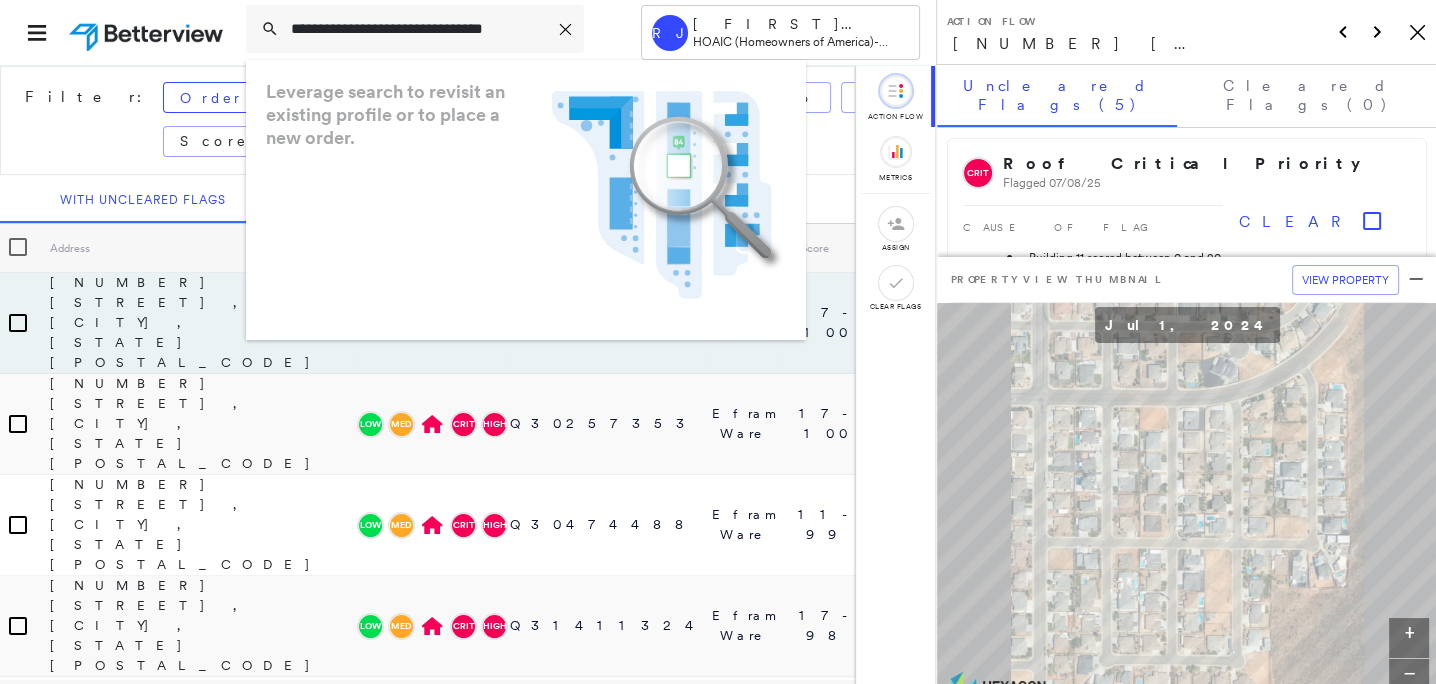 scroll, scrollTop: 0, scrollLeft: 8, axis: horizontal 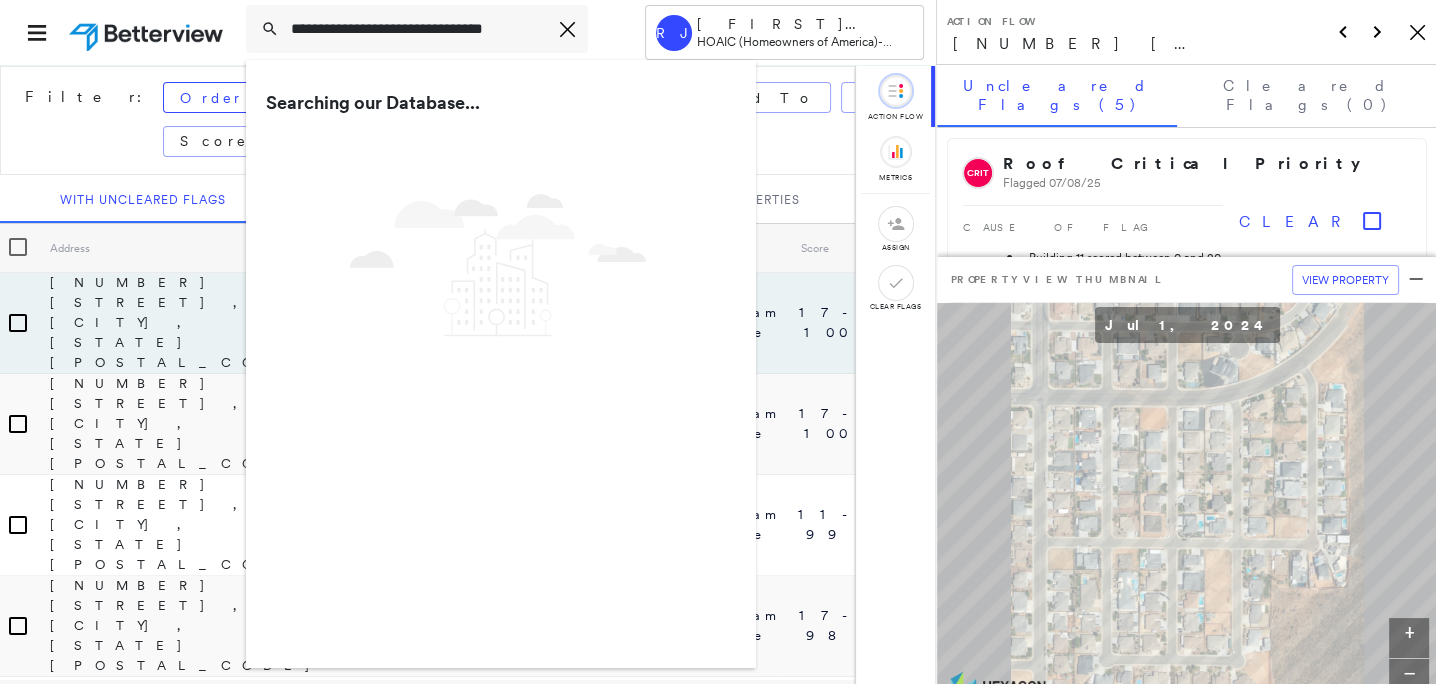type on "**********" 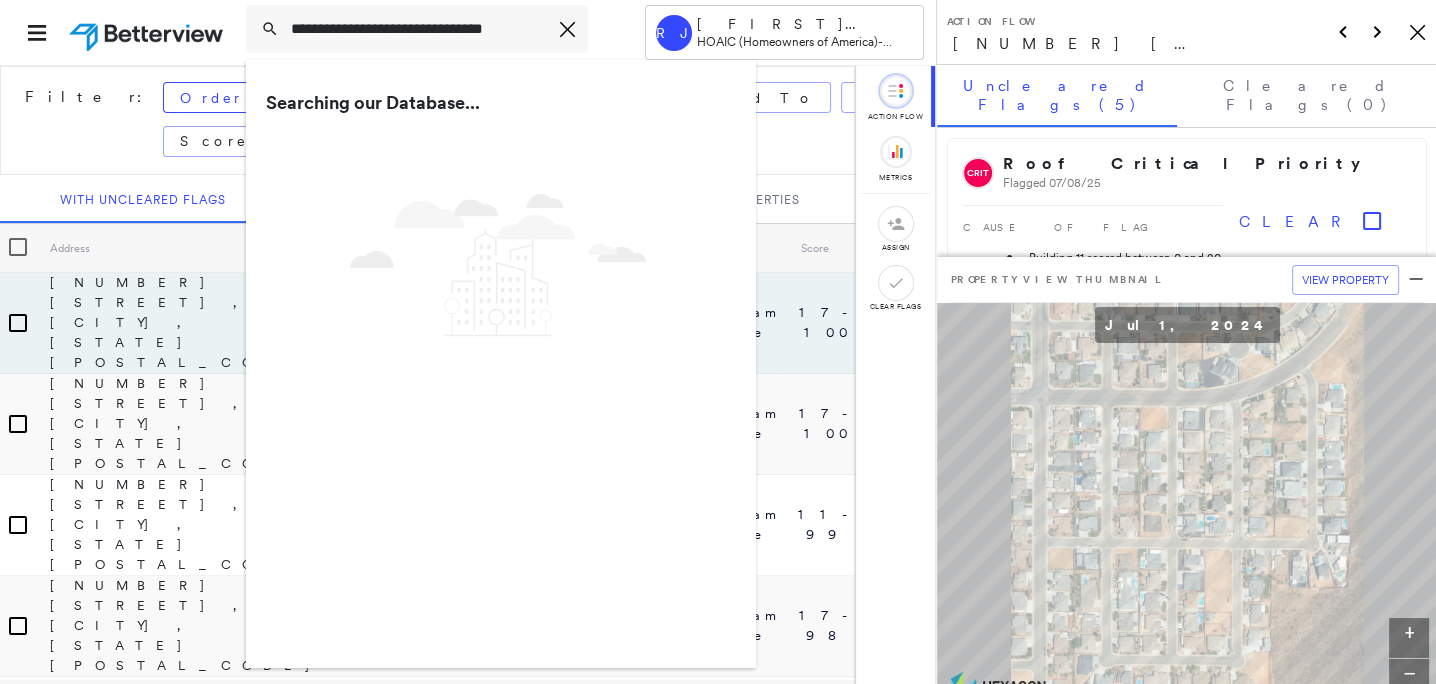 scroll, scrollTop: 0, scrollLeft: 0, axis: both 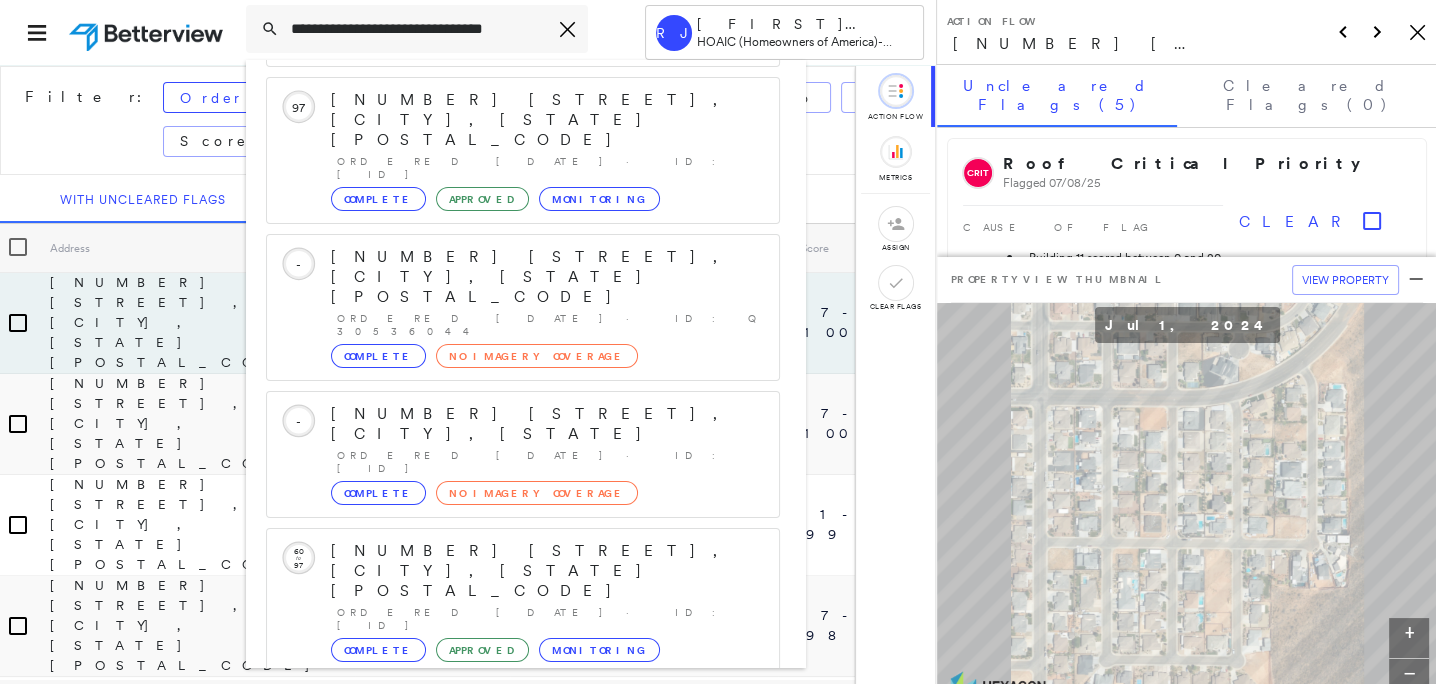 click on "[NUMBER] [STREET], [CITY], [STATE]" at bounding box center (501, 856) 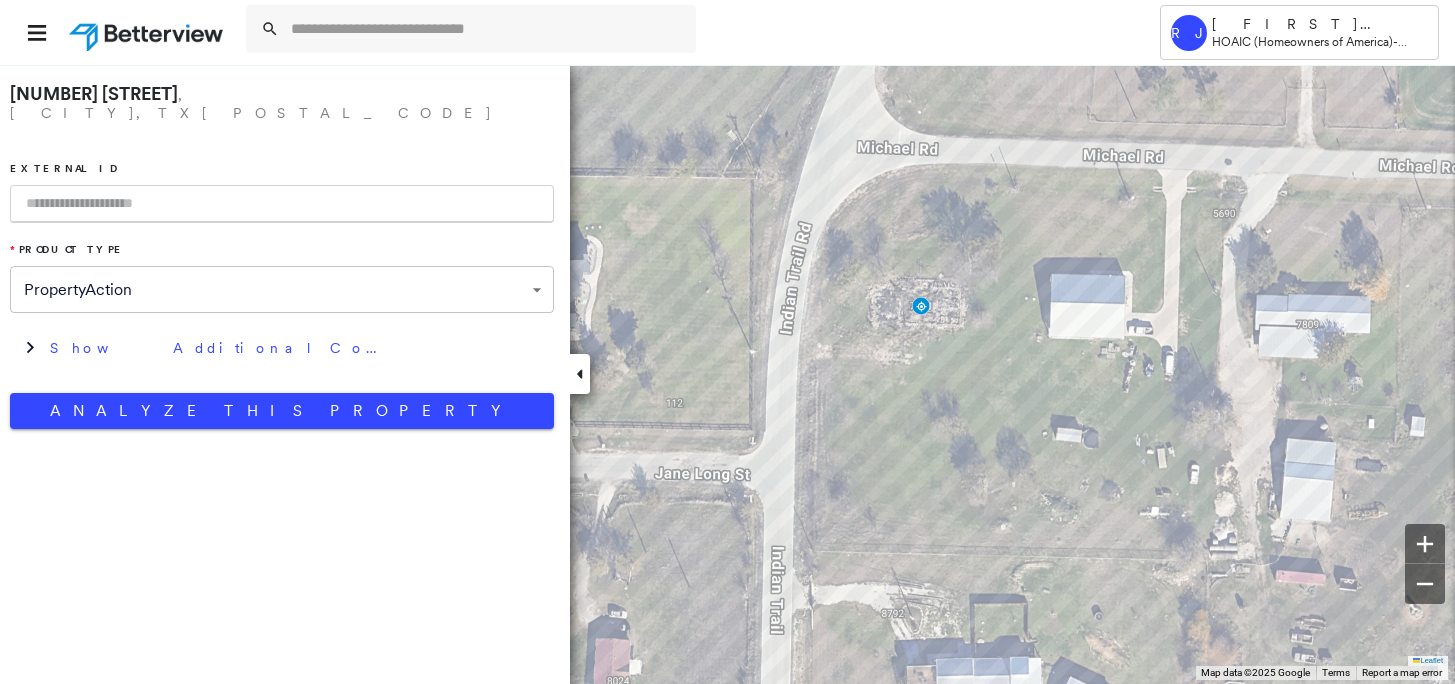 click at bounding box center (282, 204) 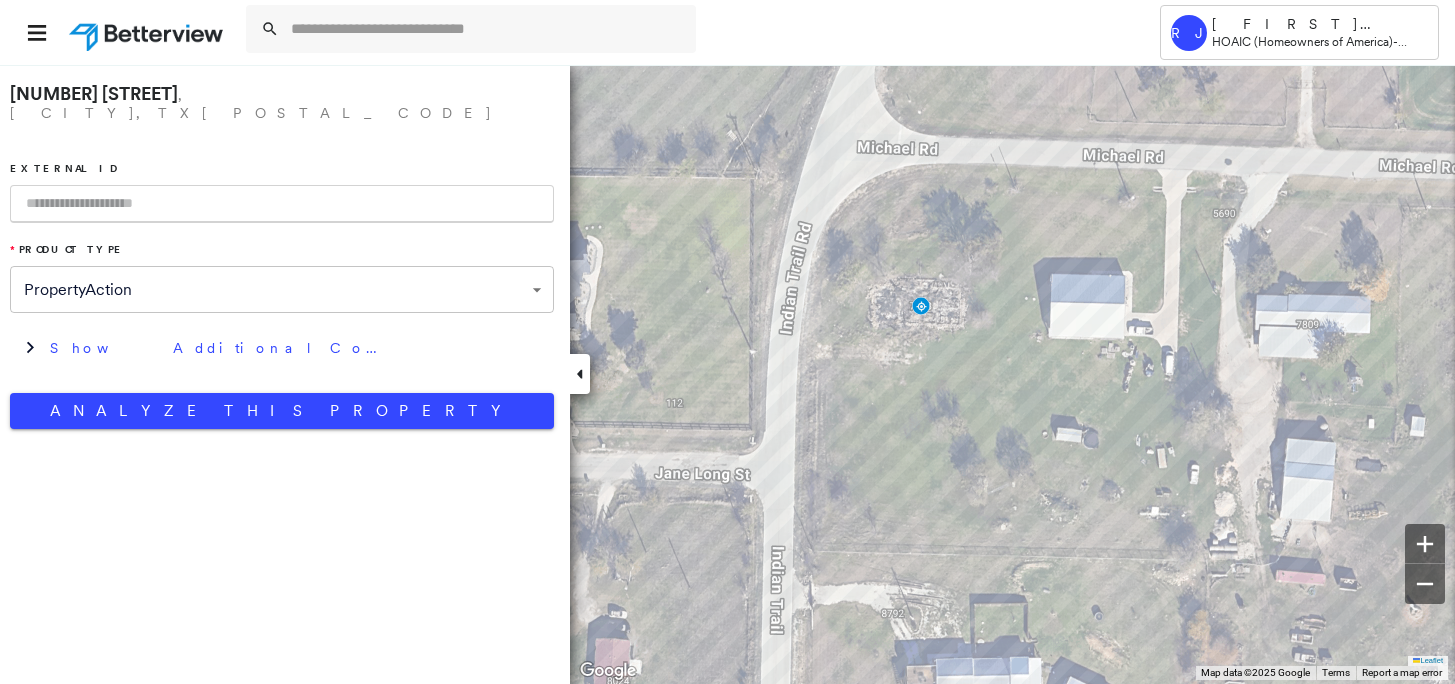 paste on "*********" 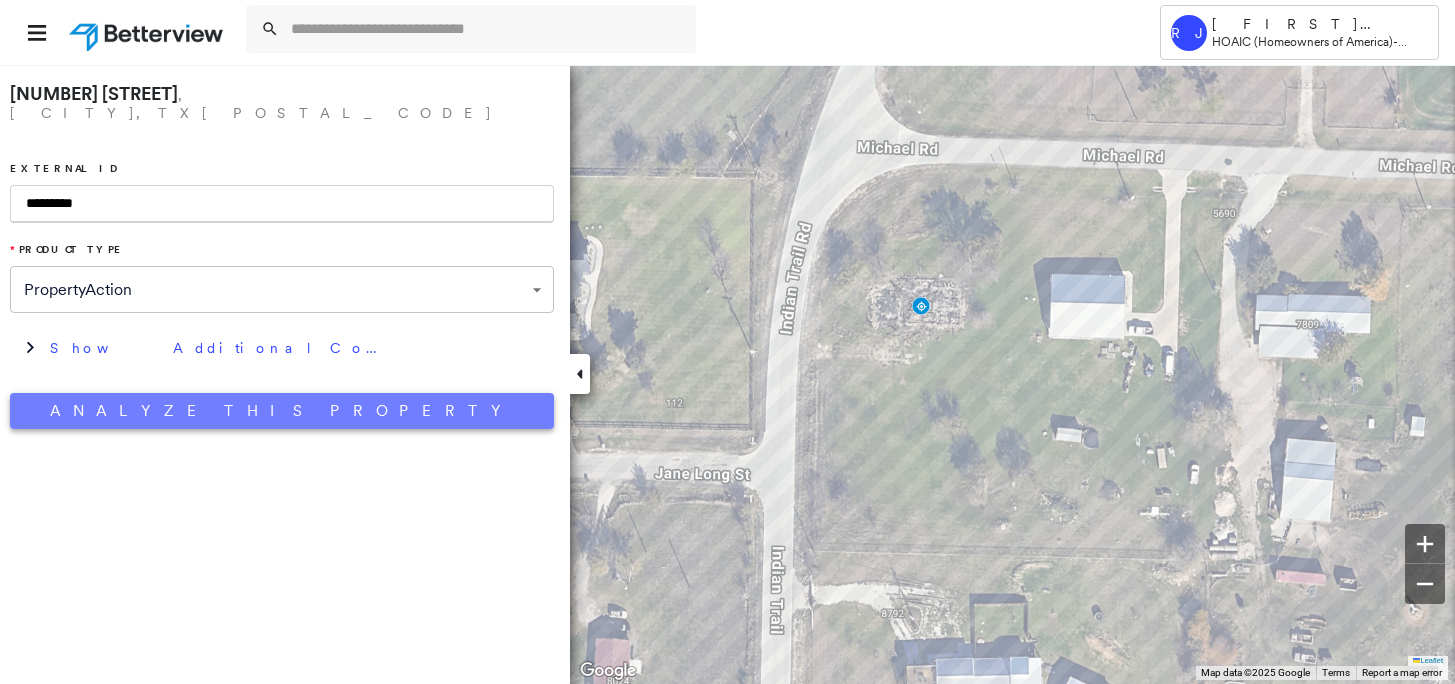 type on "*********" 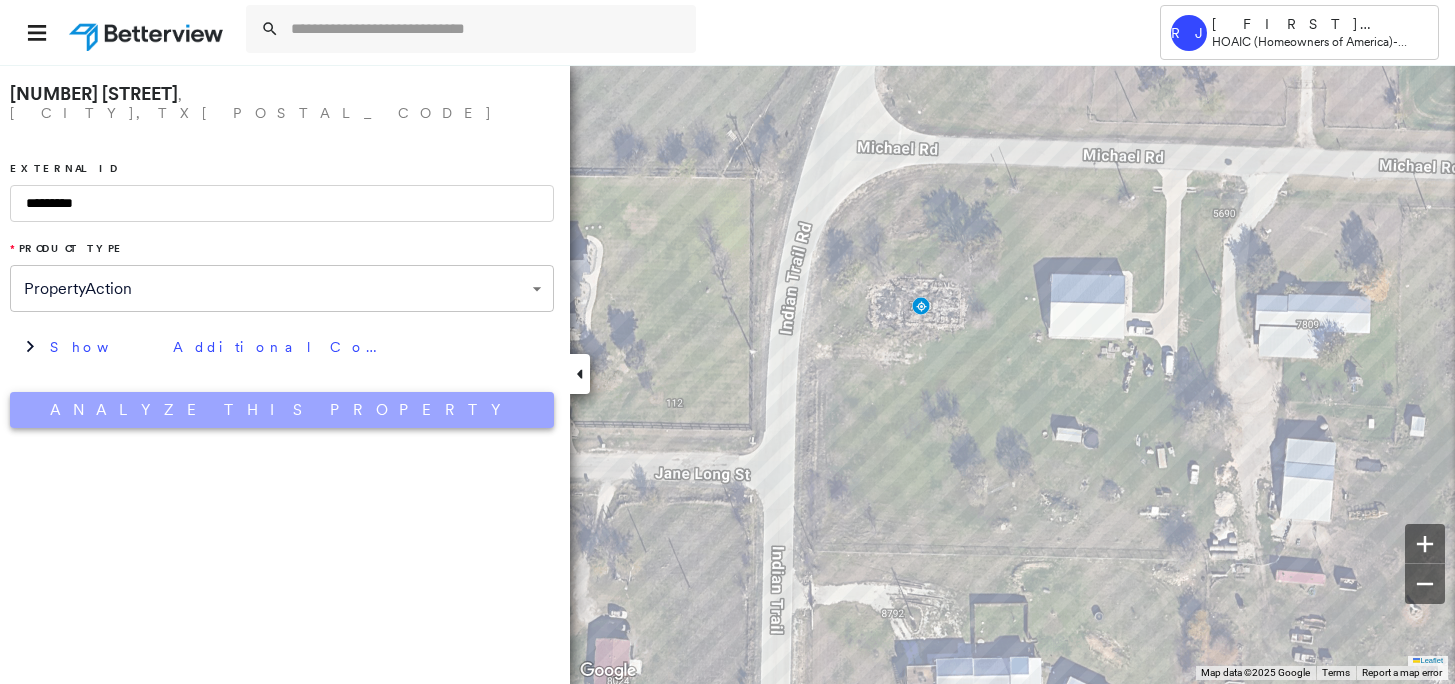 click on "Analyze This Property" at bounding box center [282, 410] 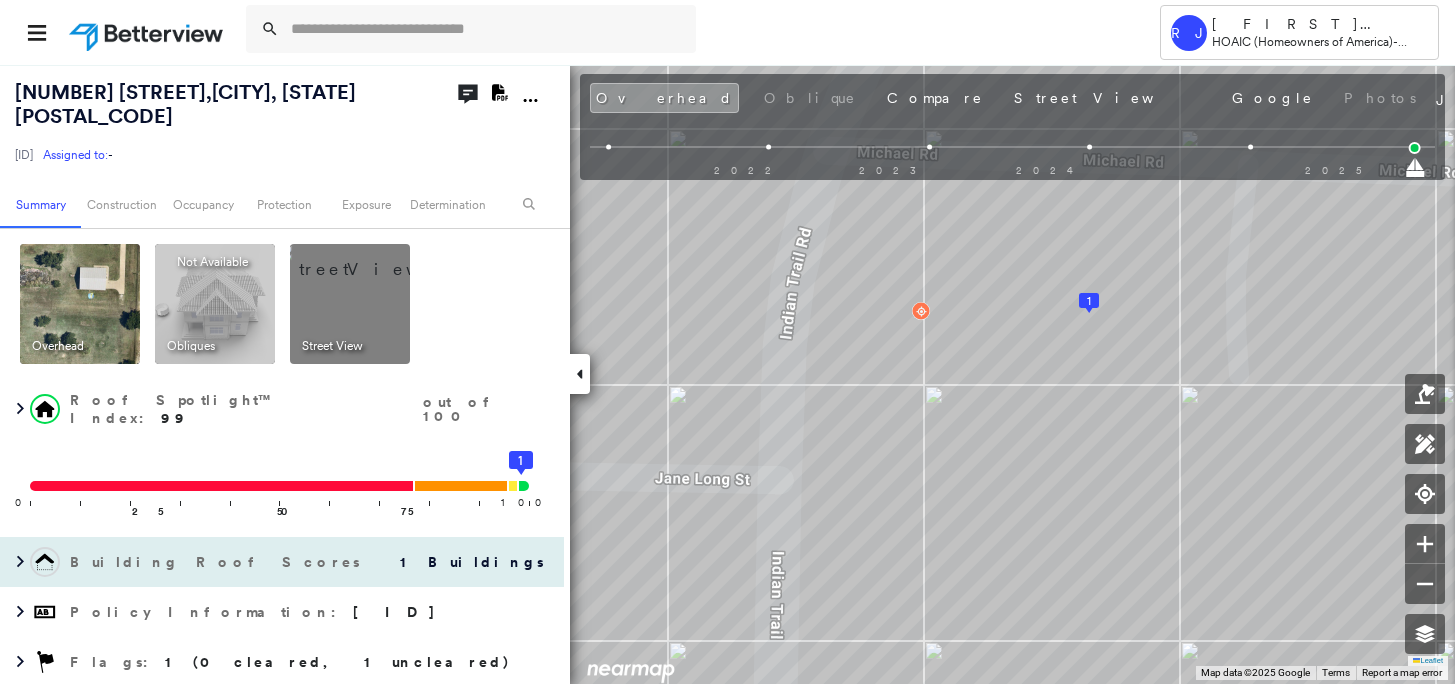 click on "Building Roof Scores" at bounding box center [217, 562] 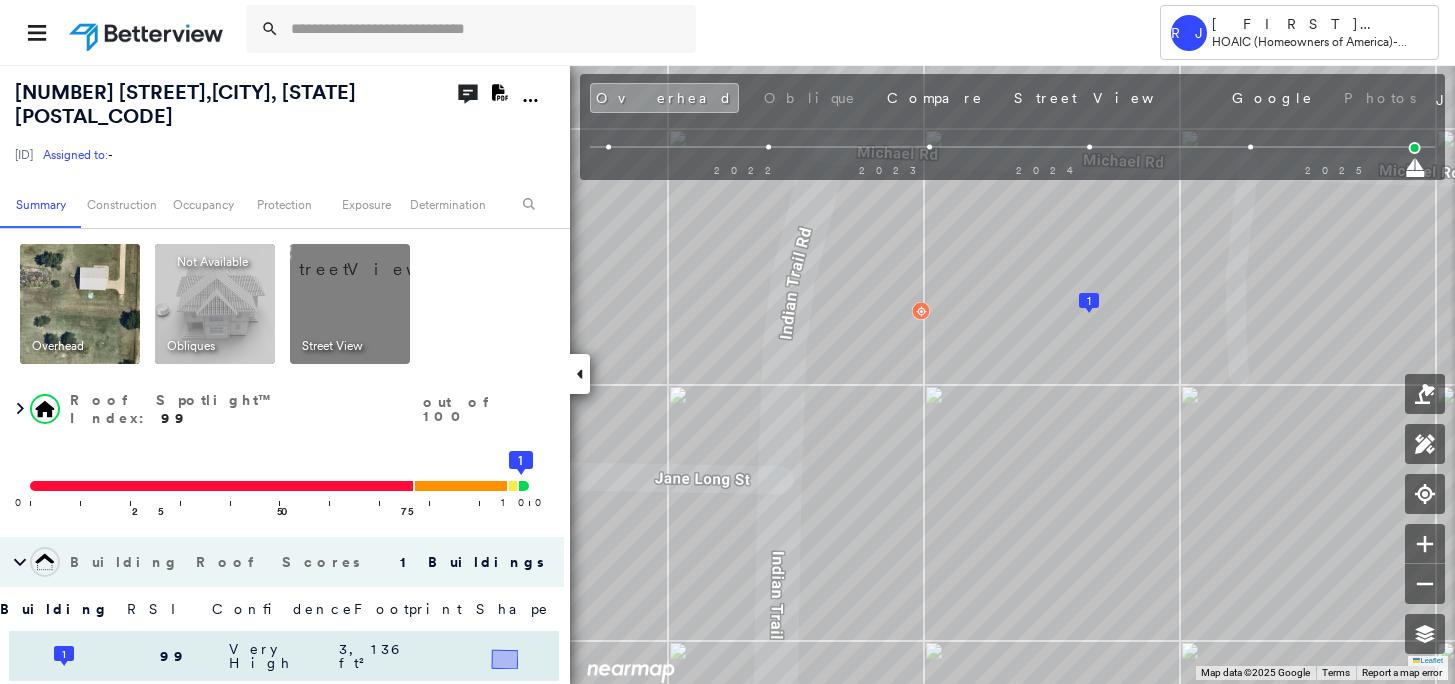 click on "Policy Information : [ID]" at bounding box center (282, 706) 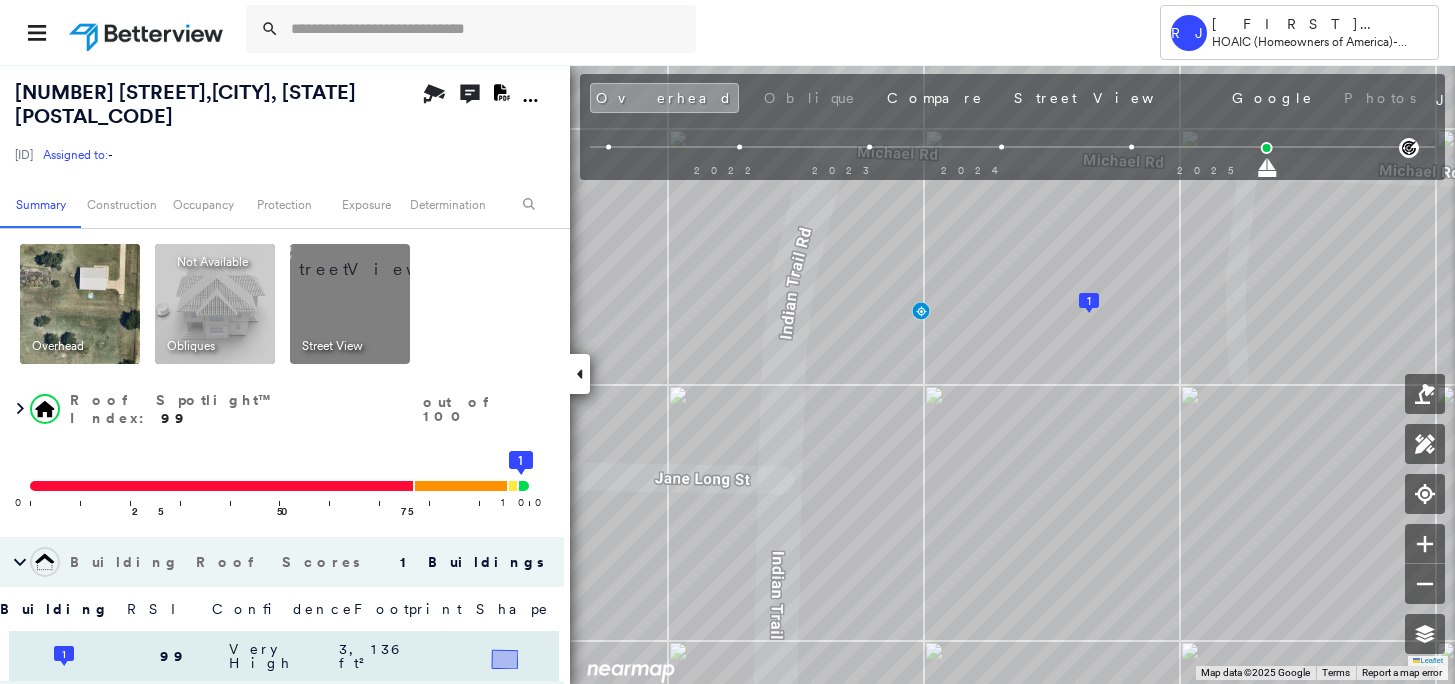 click on "1 99 Very High 3,136 ft²" at bounding box center [284, 656] 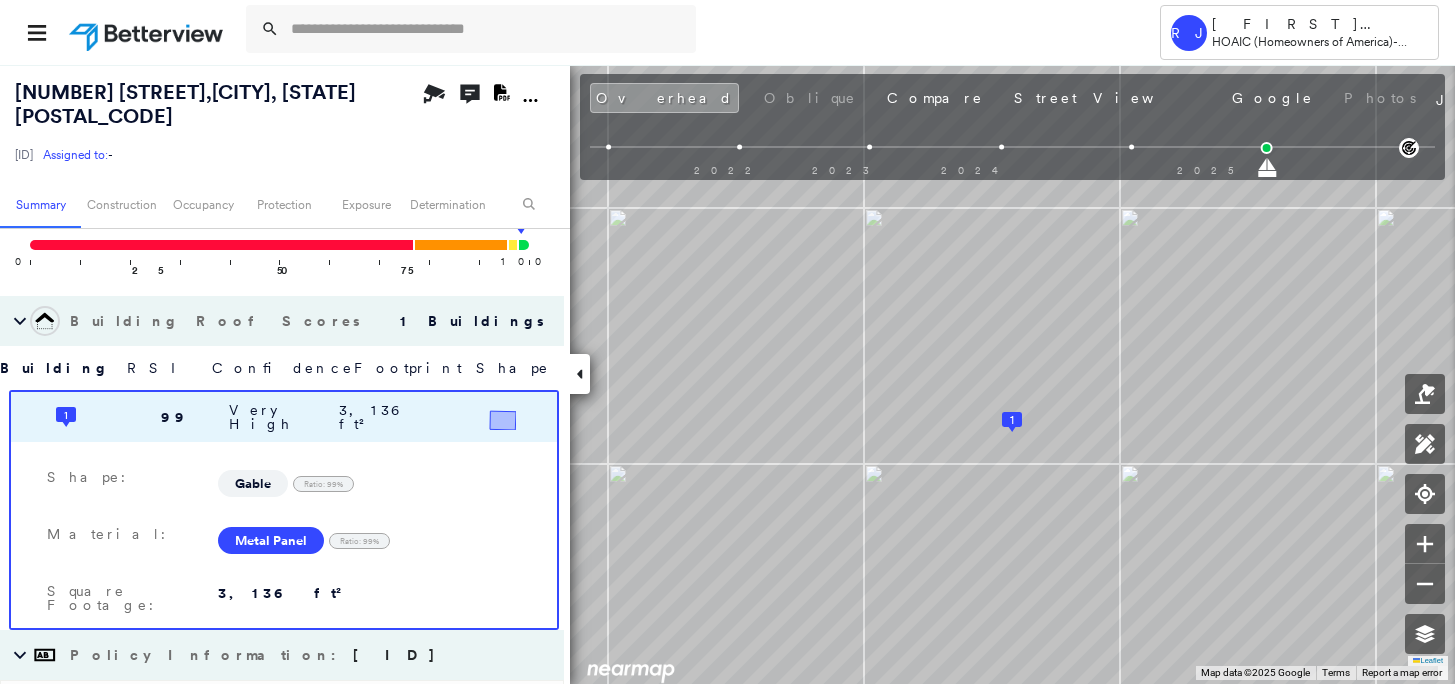 scroll, scrollTop: 0, scrollLeft: 0, axis: both 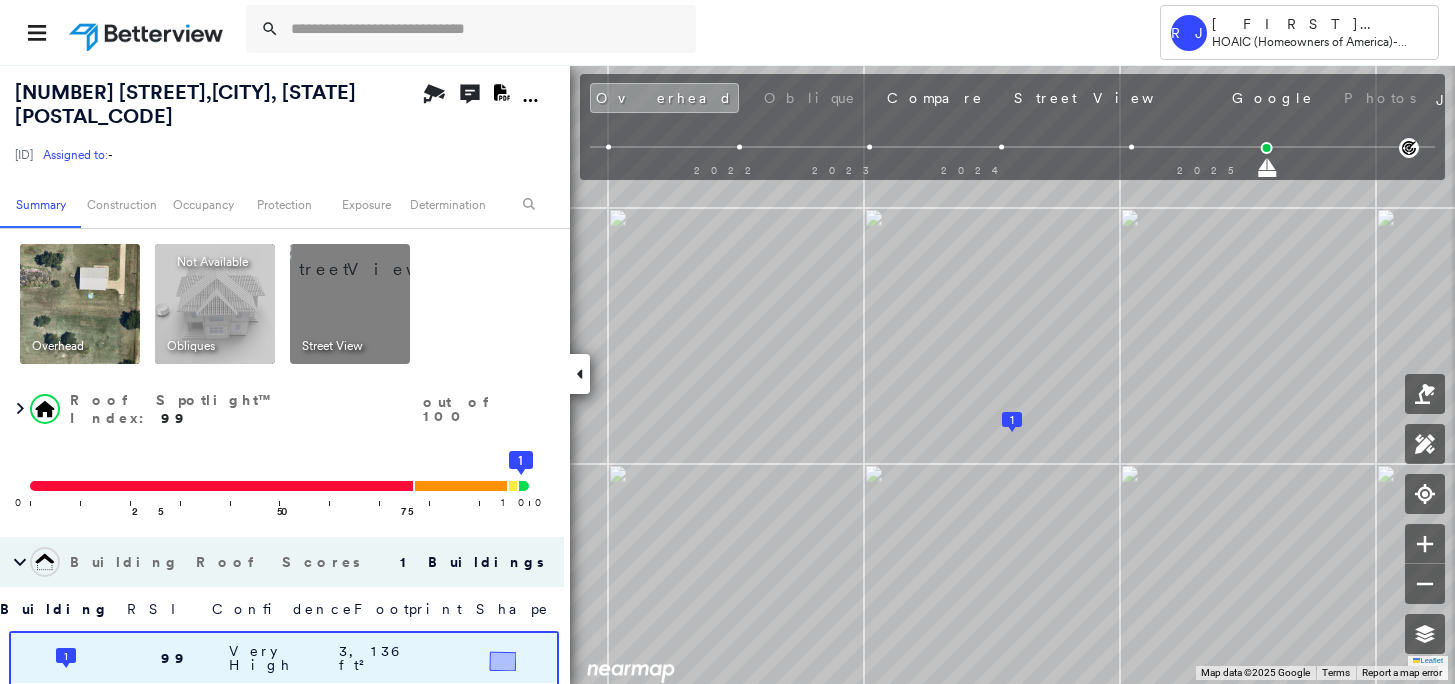 click on "Building Roof Scores" at bounding box center (217, 562) 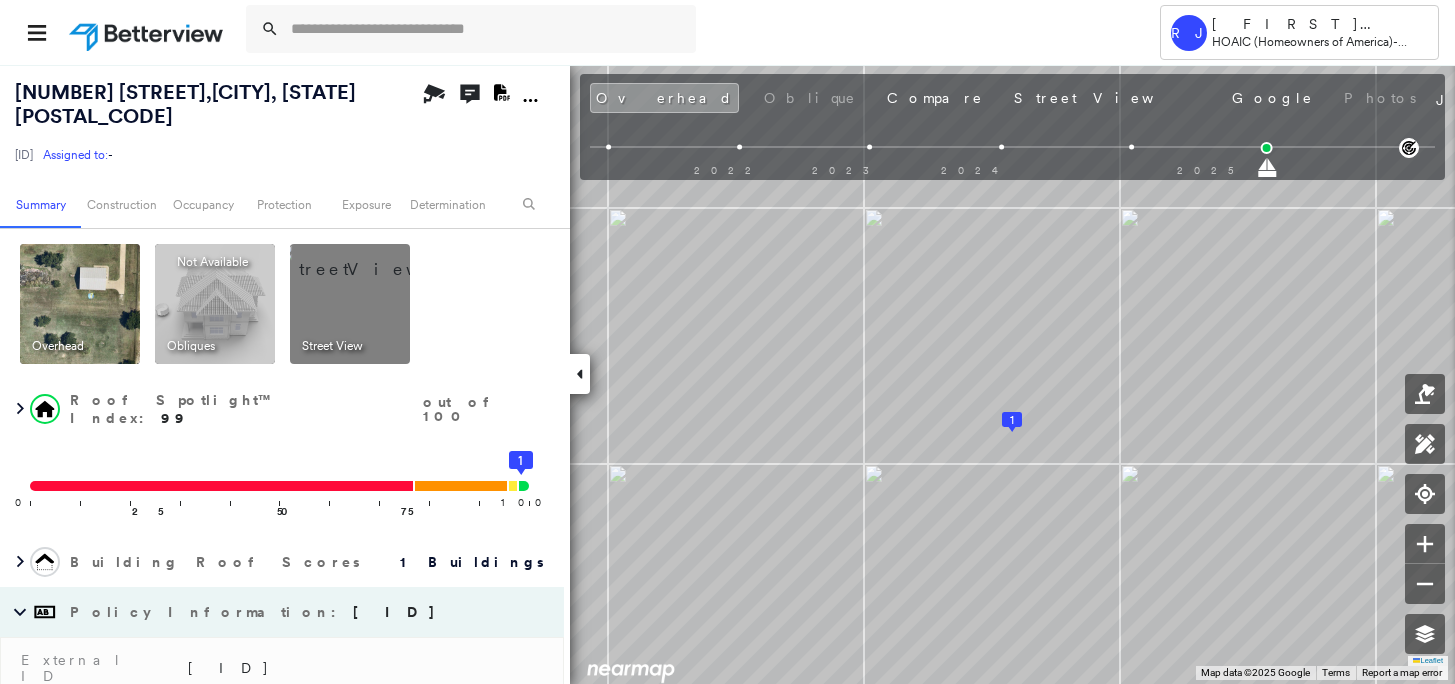 click on "Policy Information : [ID]" at bounding box center [255, 612] 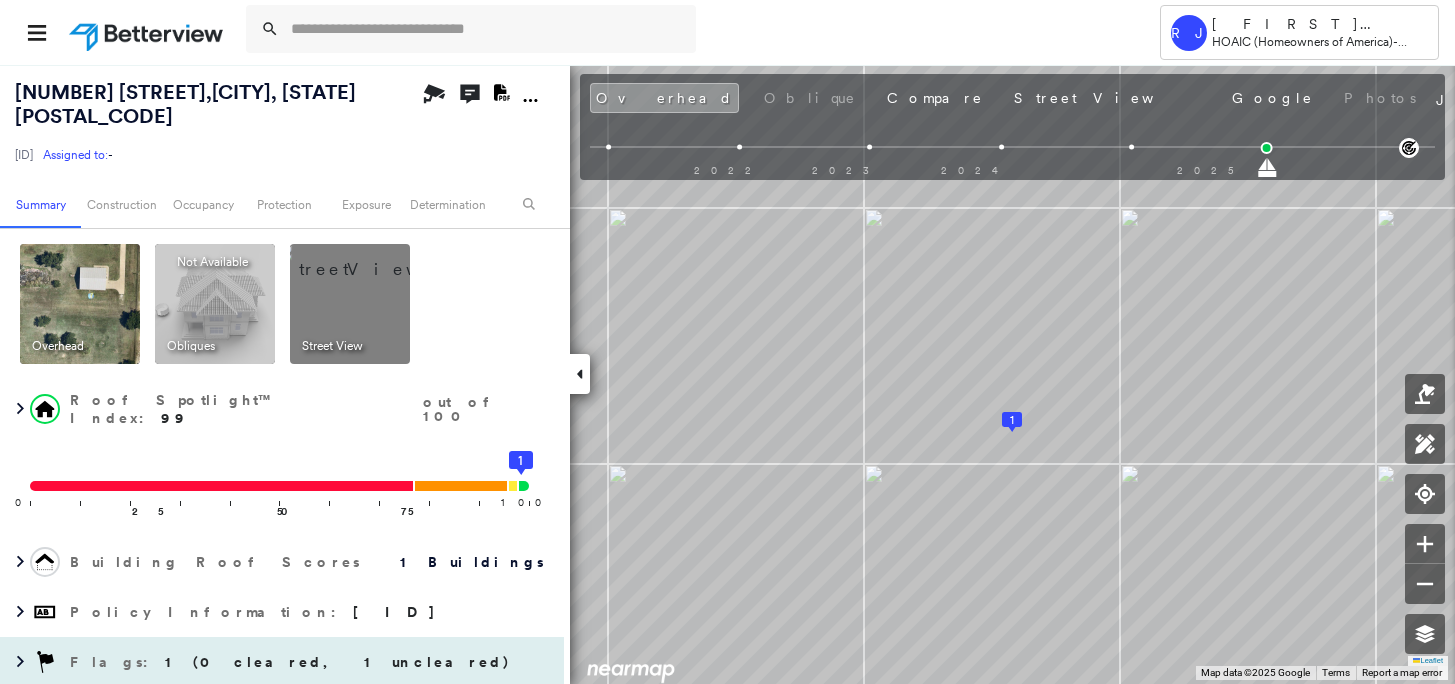 click on "Flags :  1 (0 cleared, 1 uncleared)" at bounding box center (282, 662) 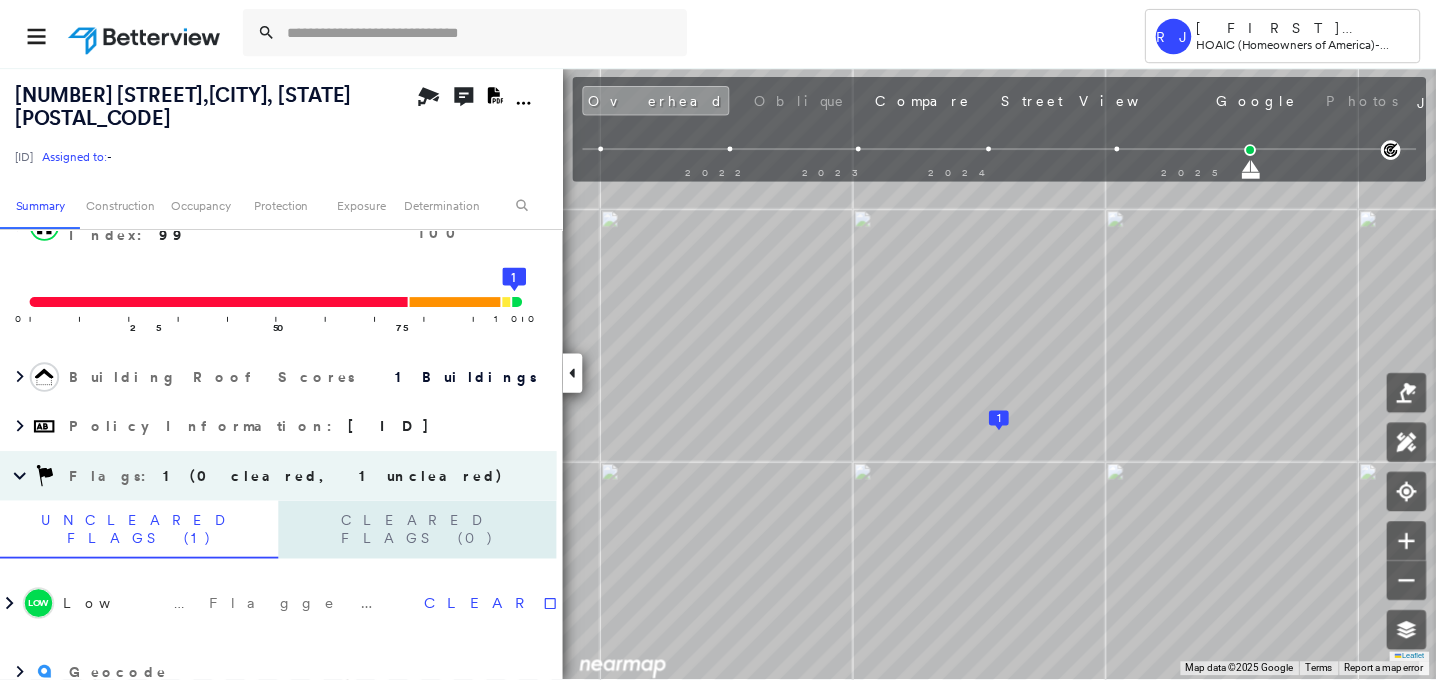 scroll, scrollTop: 186, scrollLeft: 0, axis: vertical 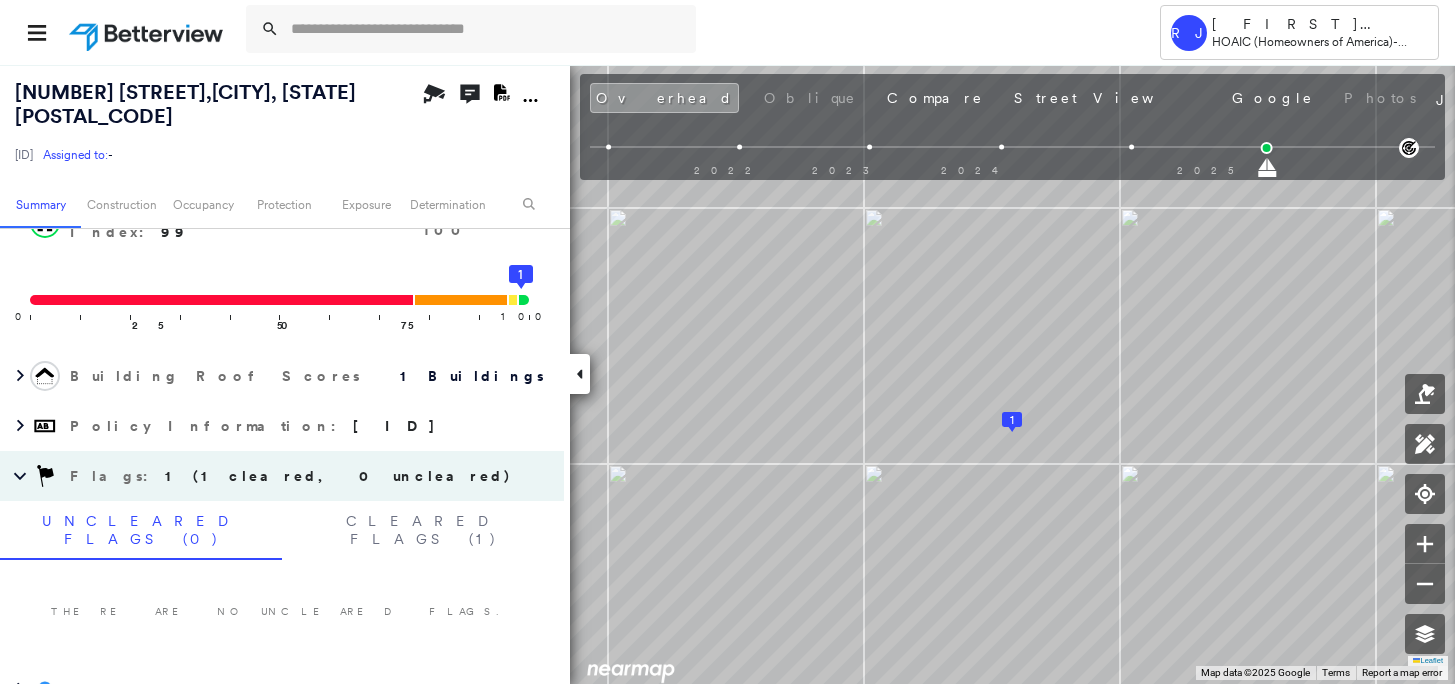 click at bounding box center [148, 32] 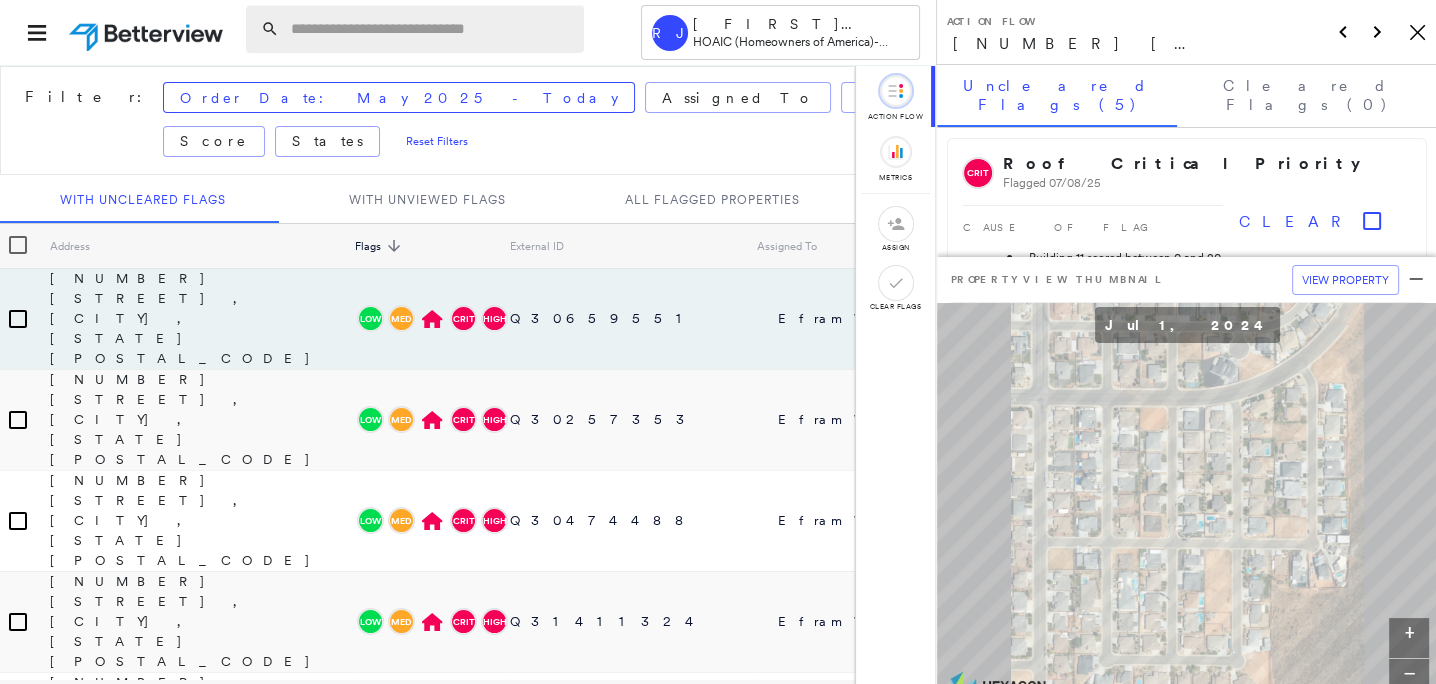 drag, startPoint x: 360, startPoint y: 44, endPoint x: 367, endPoint y: 22, distance: 23.086792 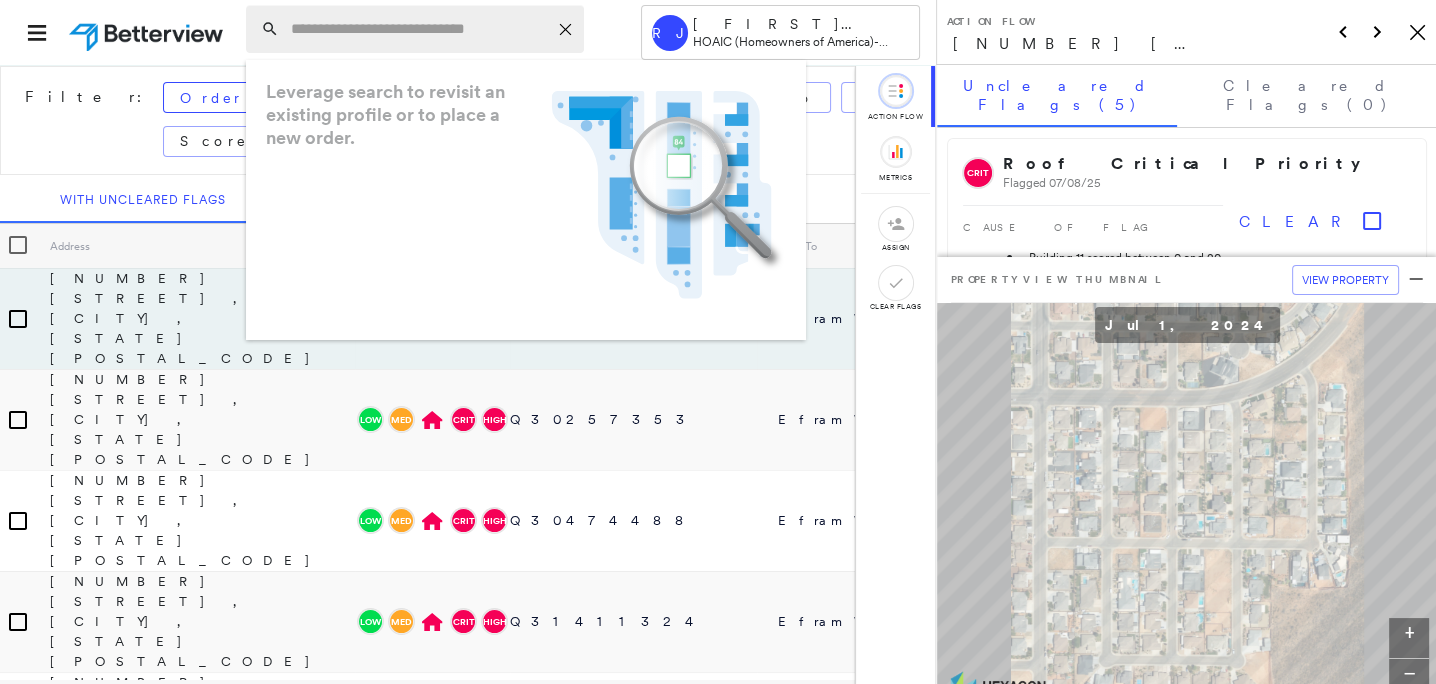 paste on "**********" 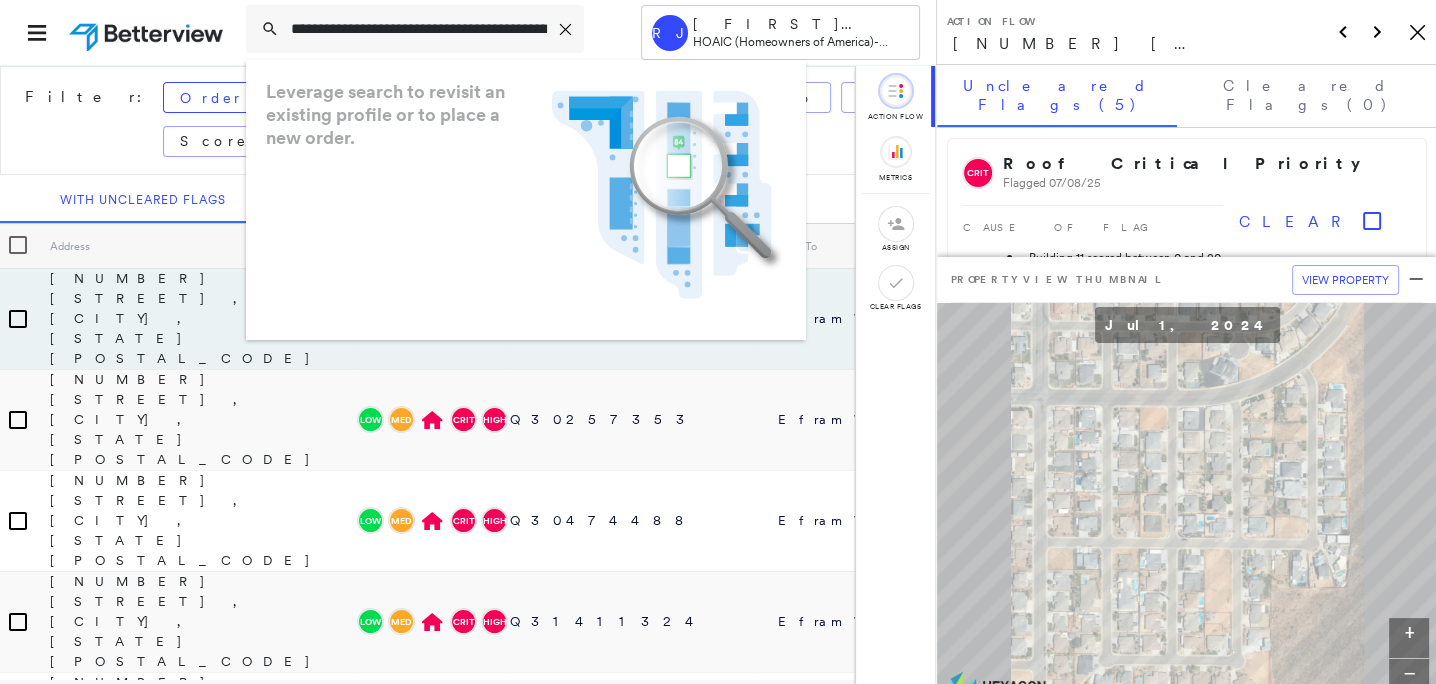 scroll, scrollTop: 0, scrollLeft: 114, axis: horizontal 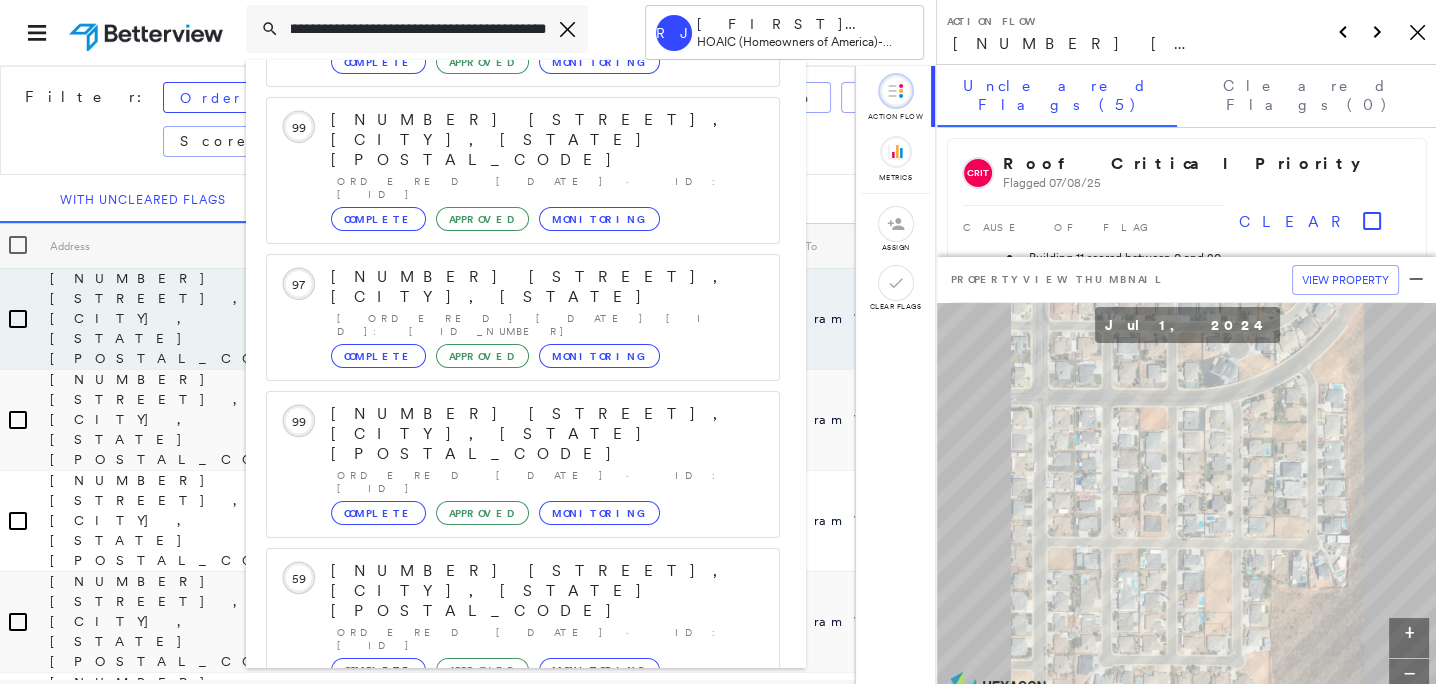 type on "**********" 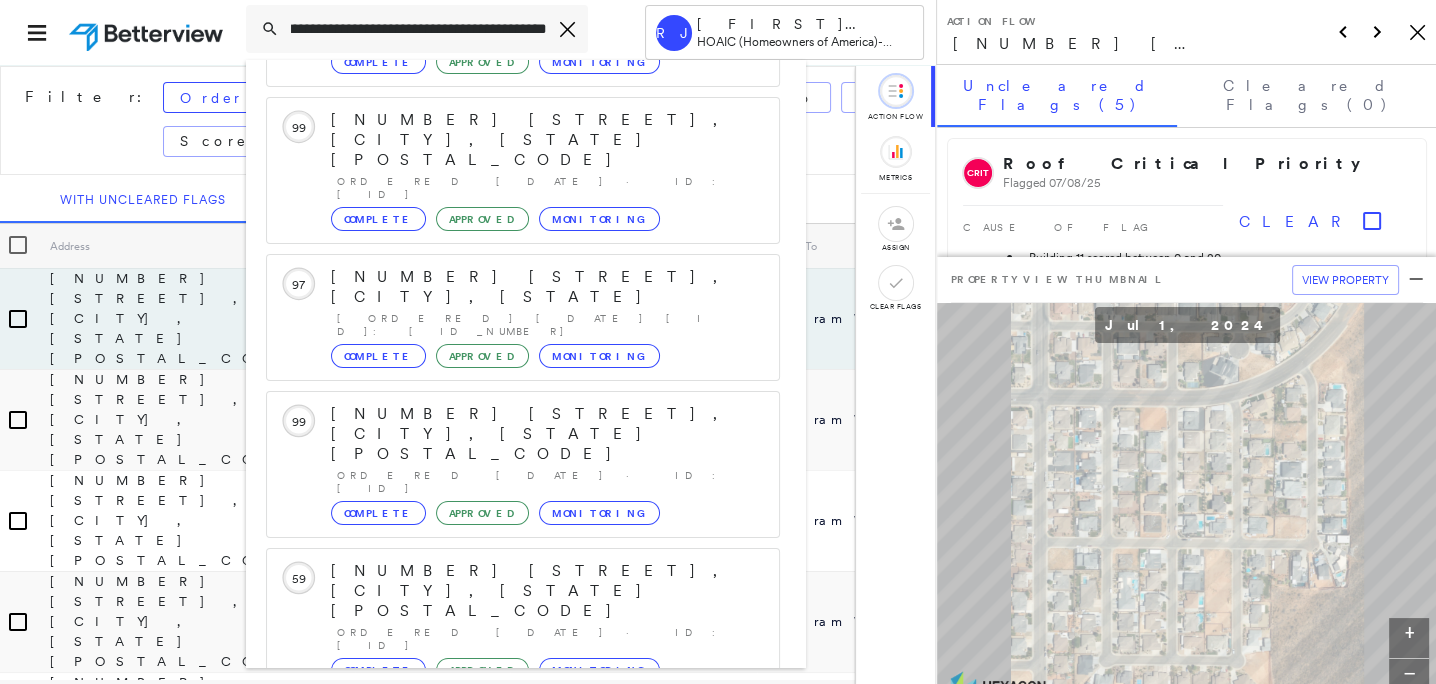scroll, scrollTop: 0, scrollLeft: 0, axis: both 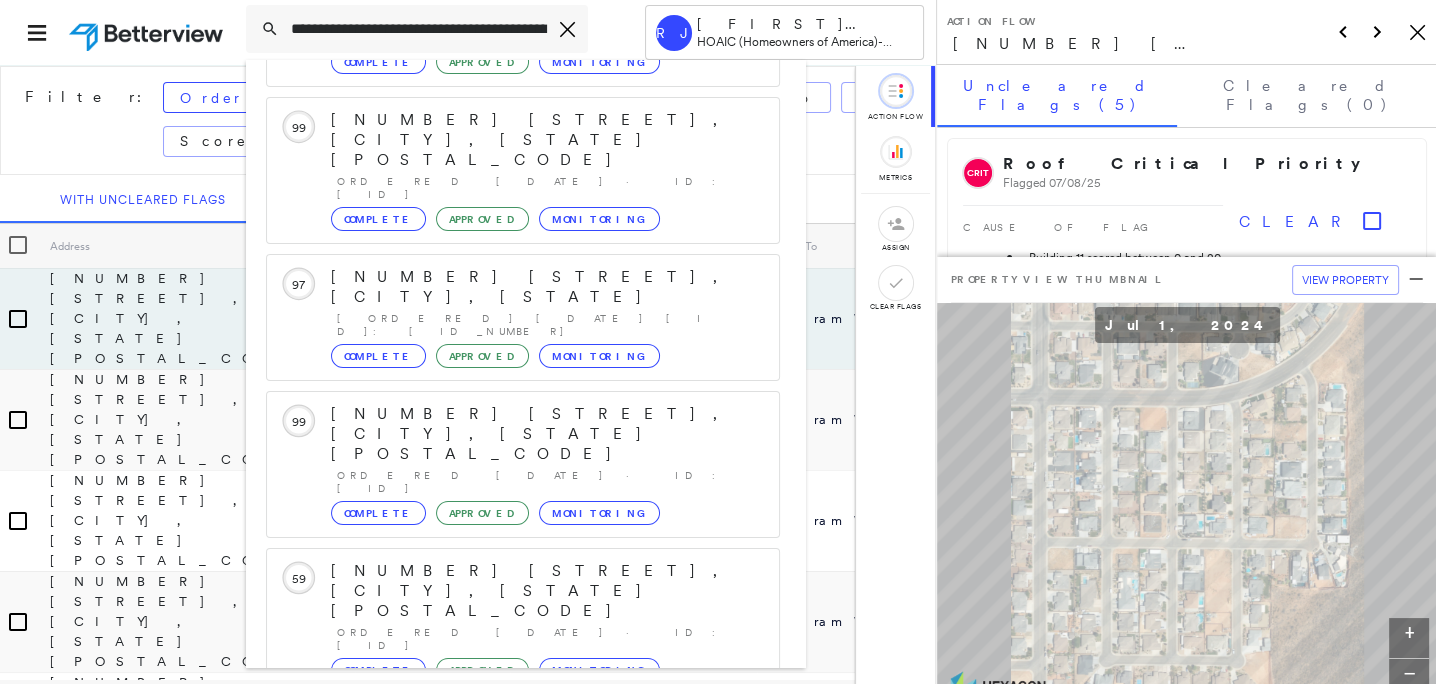drag, startPoint x: 799, startPoint y: 276, endPoint x: 803, endPoint y: 99, distance: 177.0452 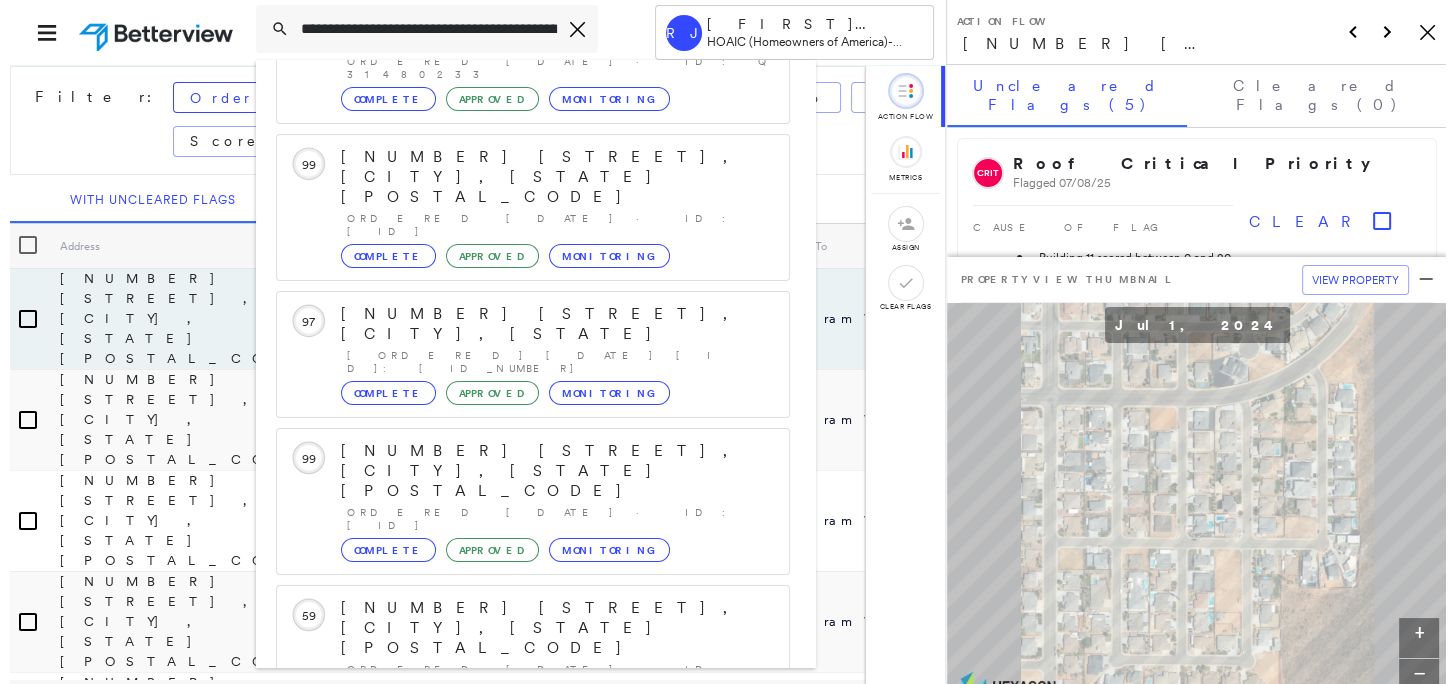 scroll, scrollTop: 208, scrollLeft: 0, axis: vertical 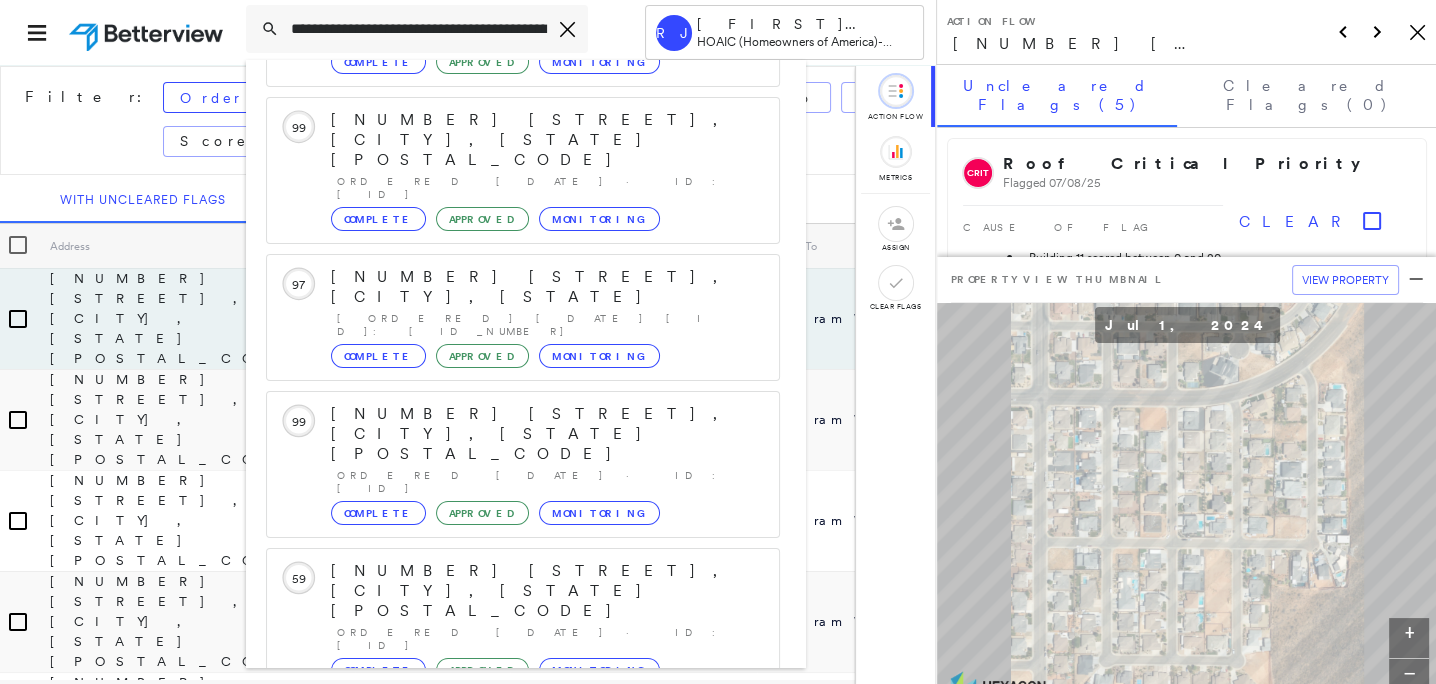 click on "[NUMBER] [STREET], [CITY], [STATE] [POSTAL_CODE], USA" at bounding box center [501, 883] 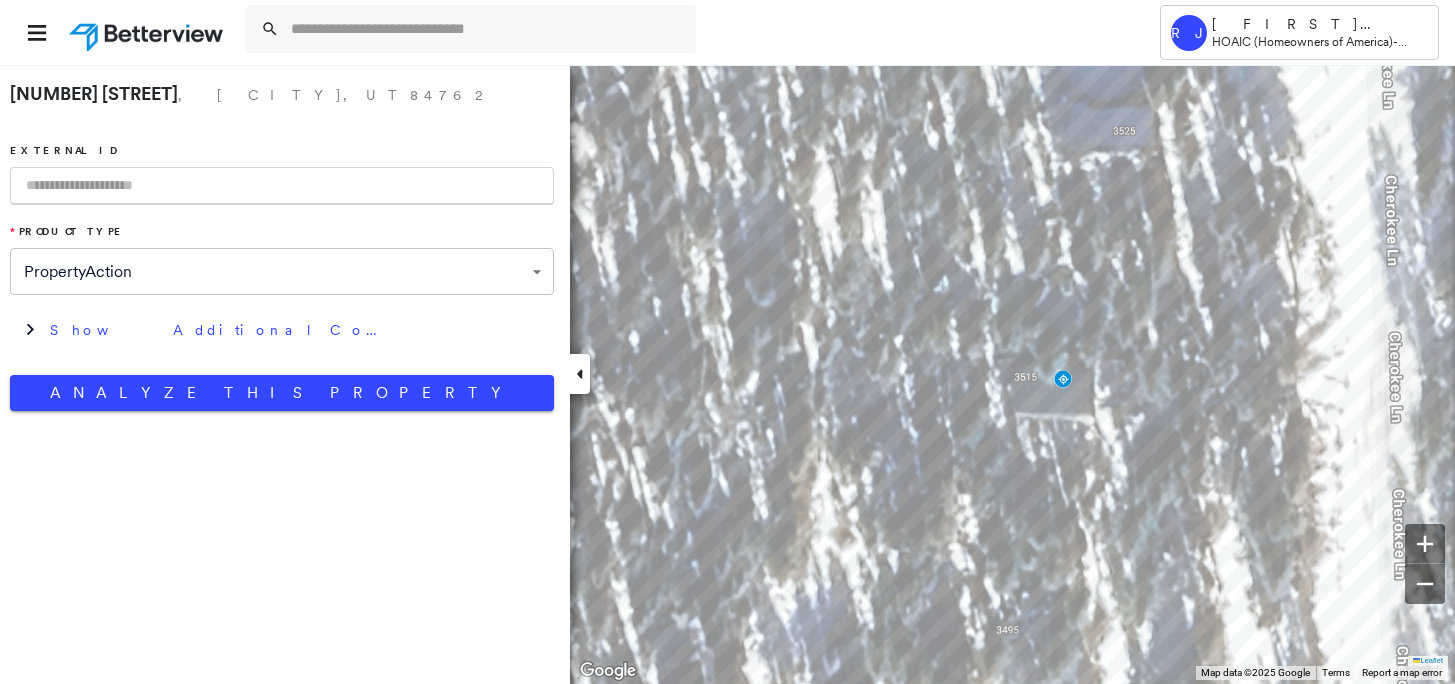click at bounding box center (282, 186) 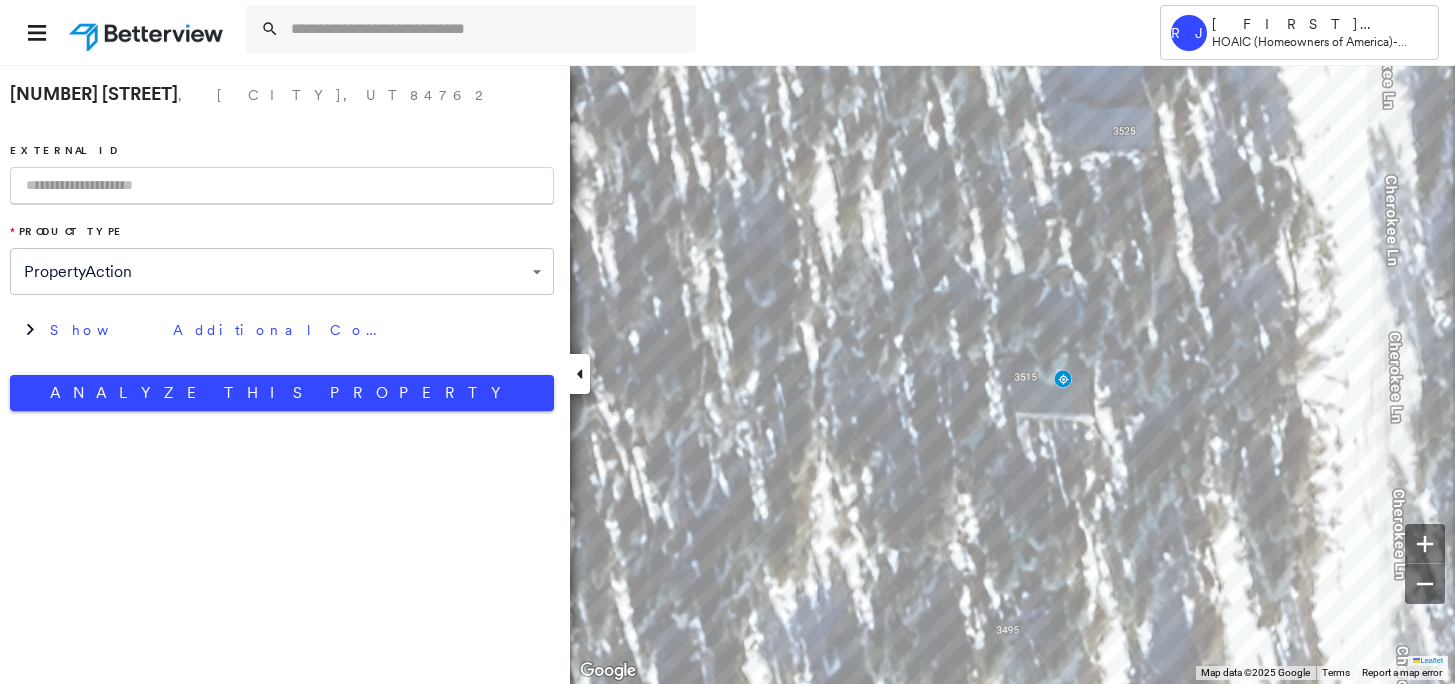 paste on "*********" 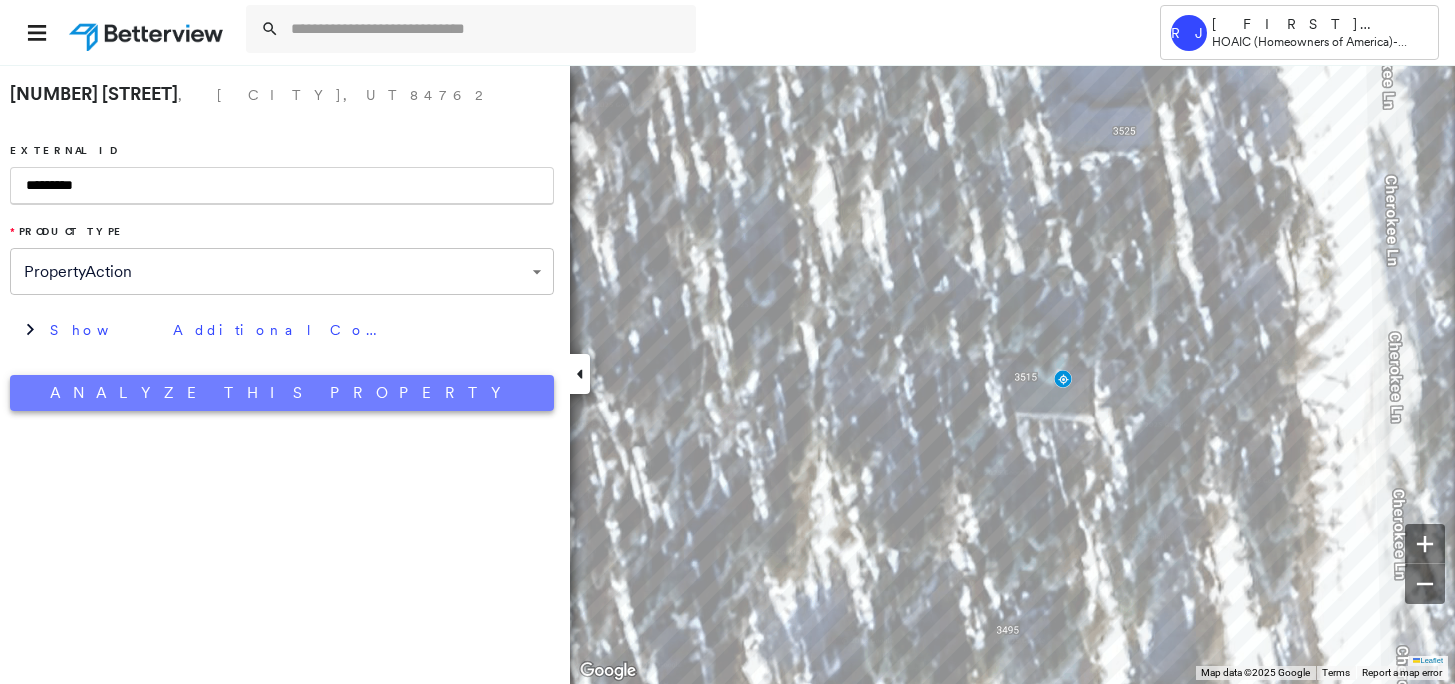 type on "*********" 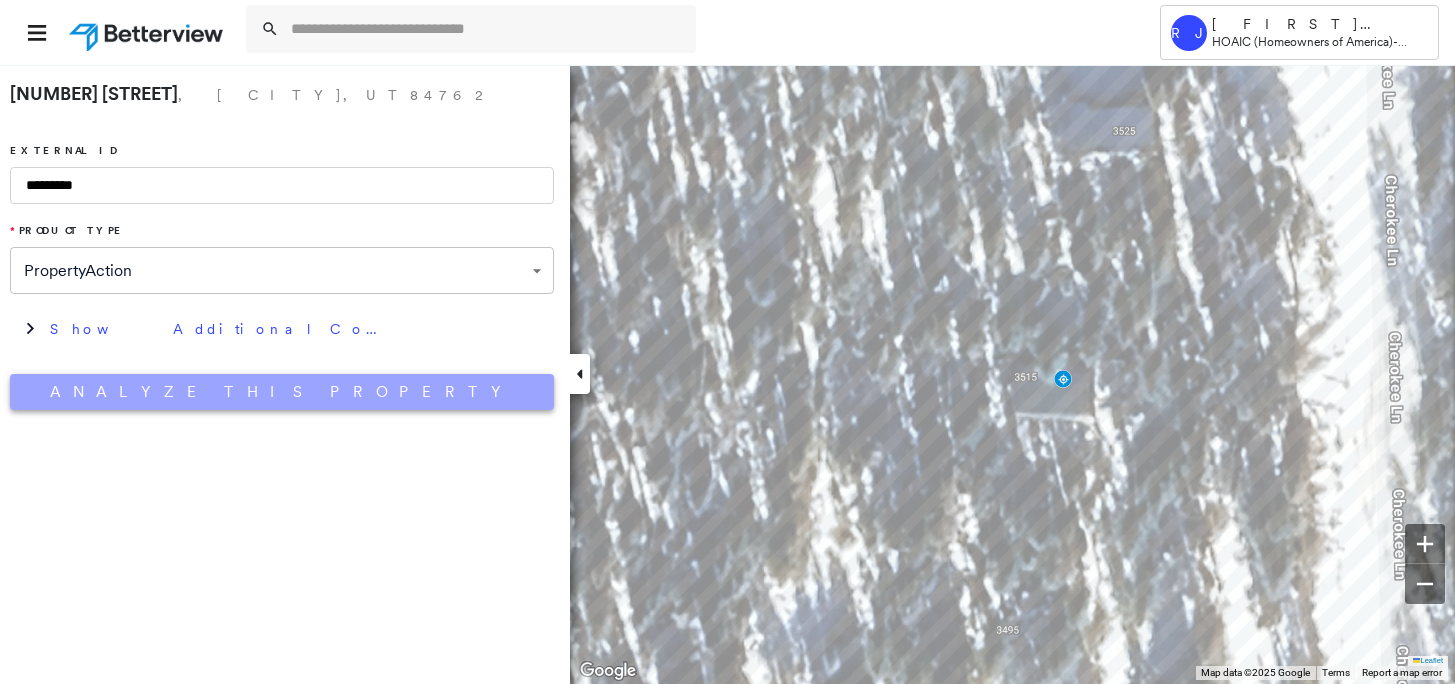 click on "Analyze This Property" at bounding box center (282, 392) 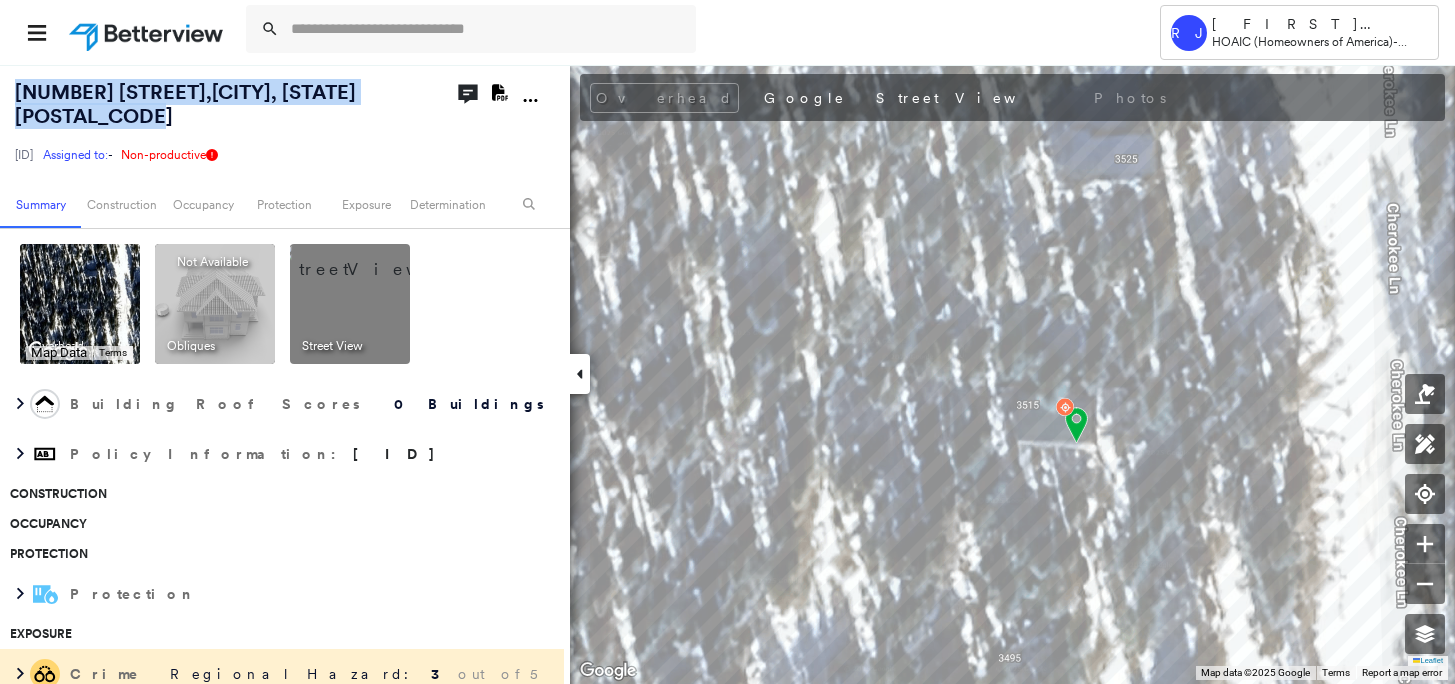 drag, startPoint x: 114, startPoint y: 118, endPoint x: -11, endPoint y: 87, distance: 128.78665 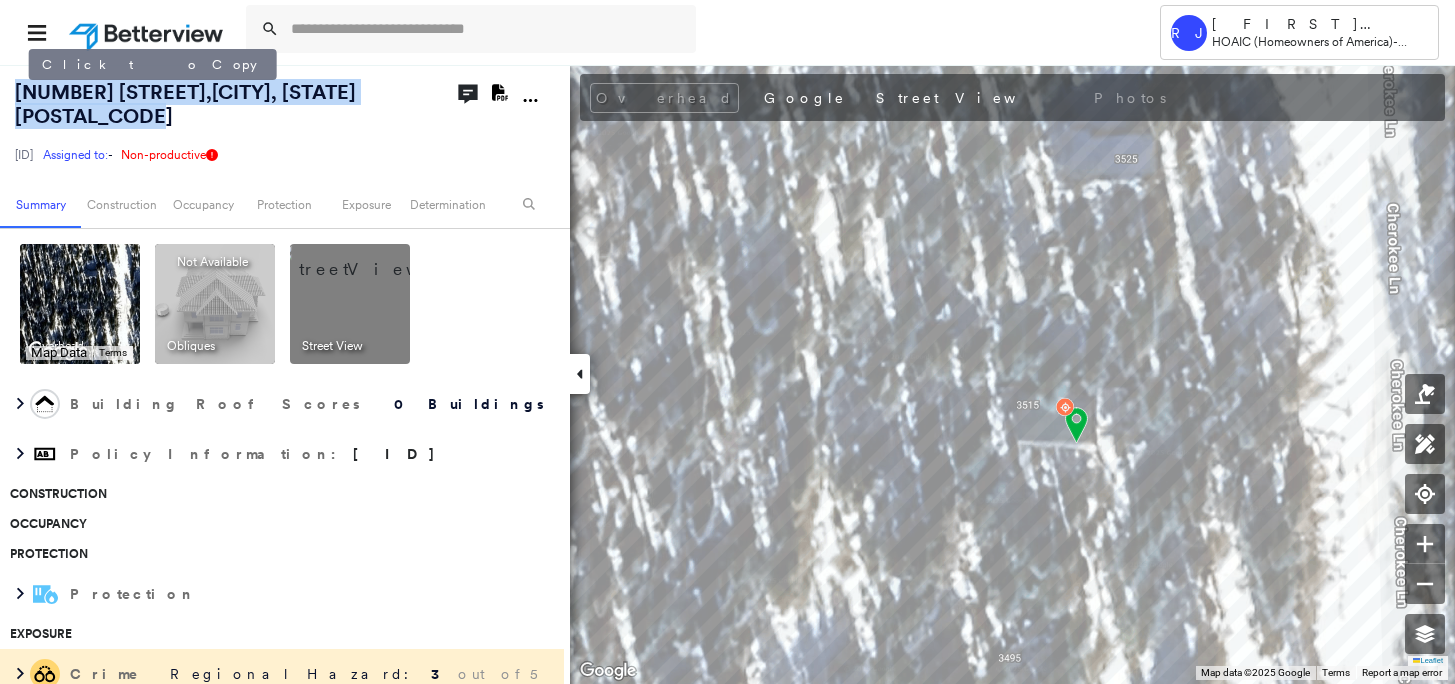 copy on "[NUMBER] [STREET],  [CITY], [STATE] [POSTAL_CODE]" 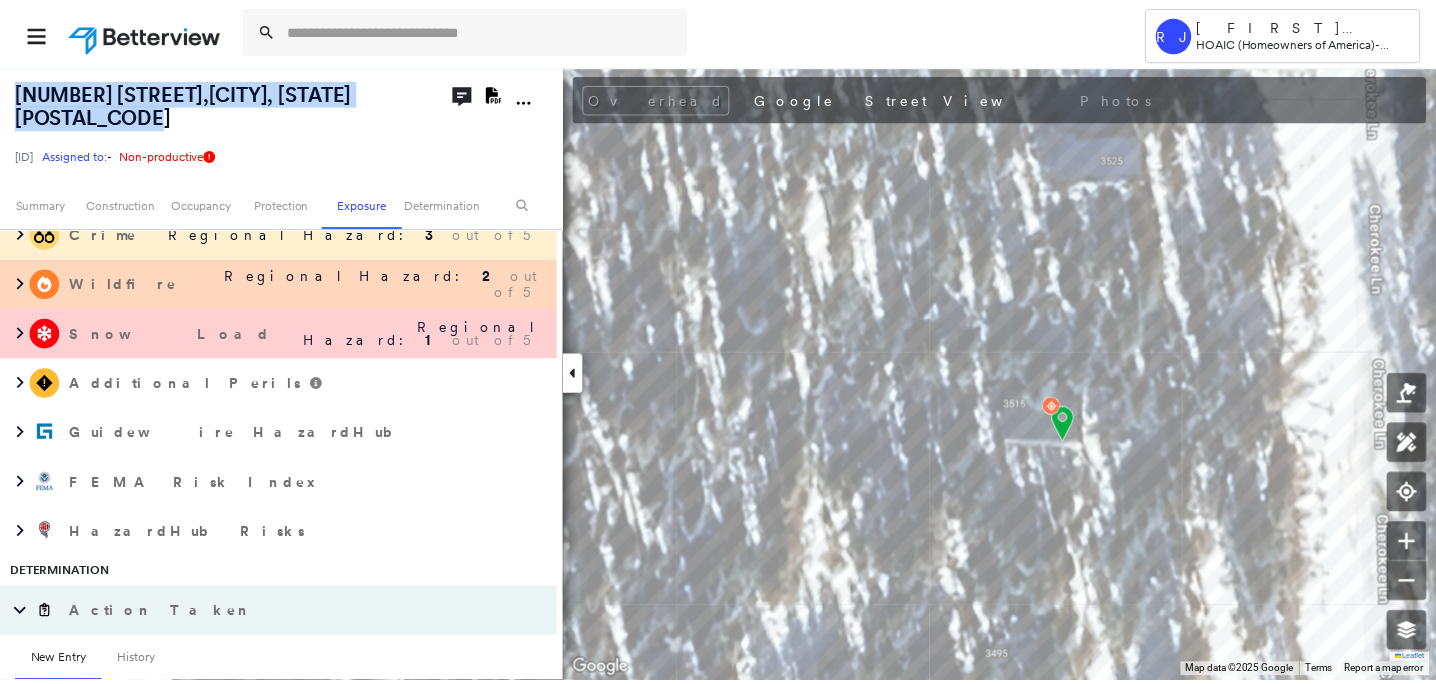 scroll, scrollTop: 434, scrollLeft: 0, axis: vertical 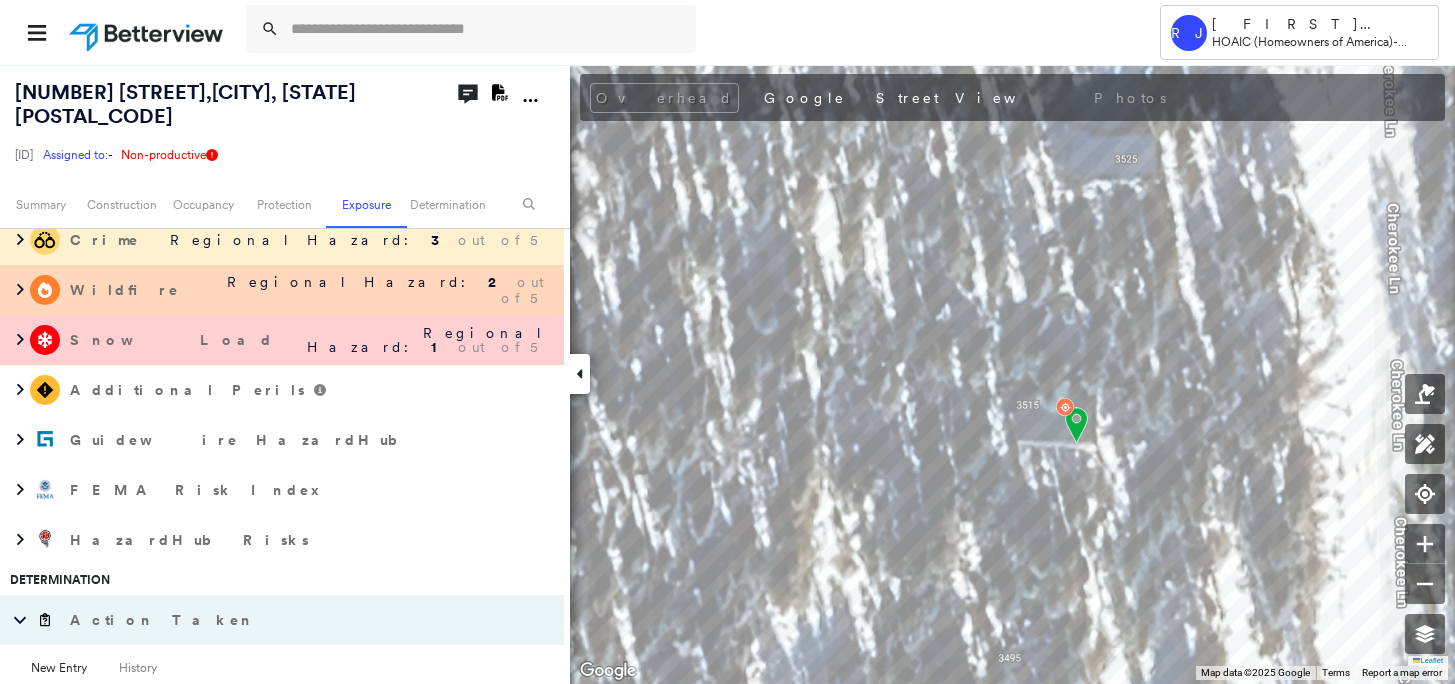 click on "Regional Hazard:" at bounding box center (355, 282) 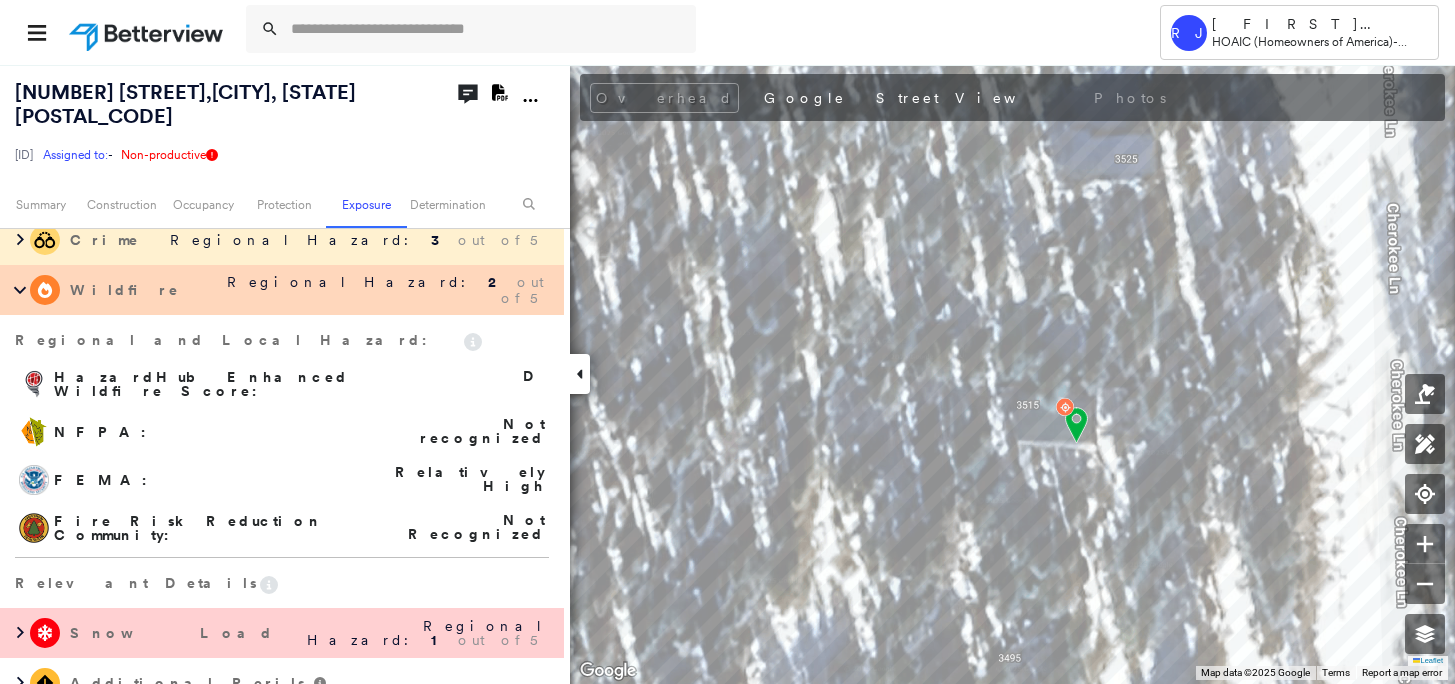 click at bounding box center [148, 32] 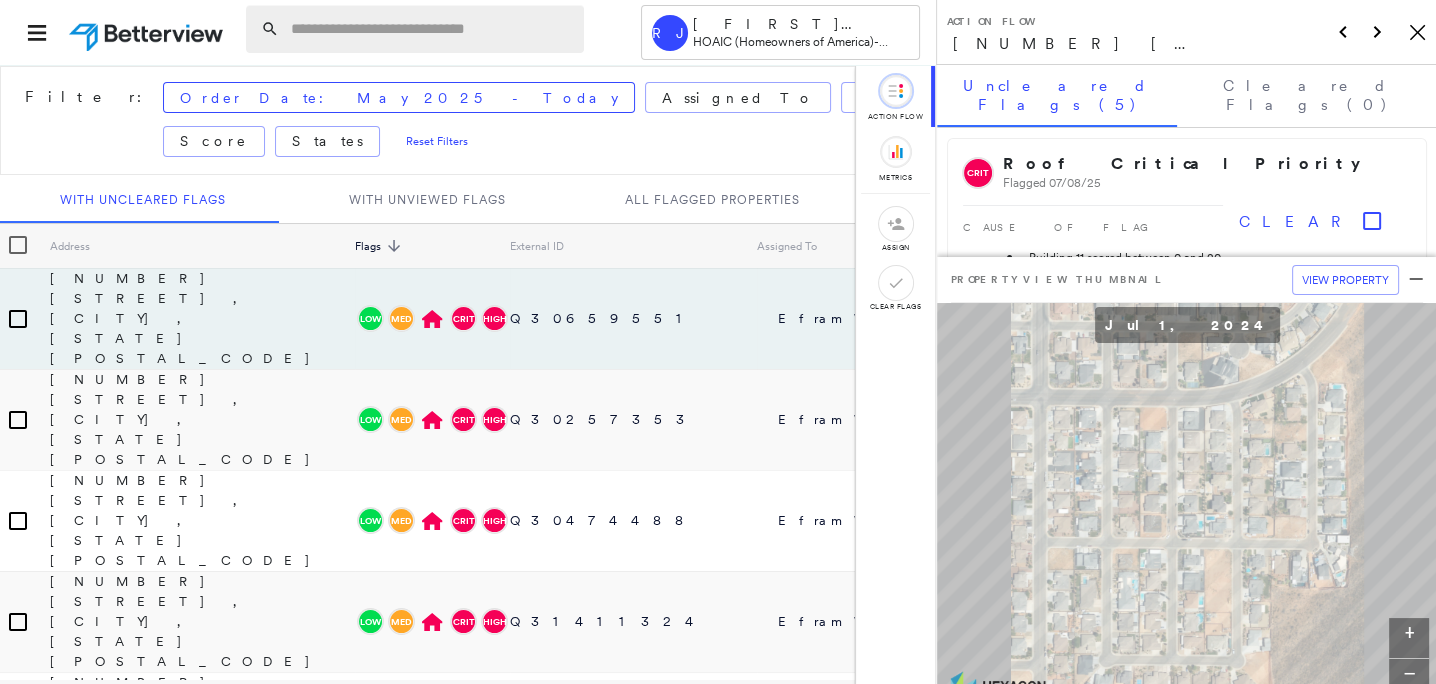 click at bounding box center (431, 29) 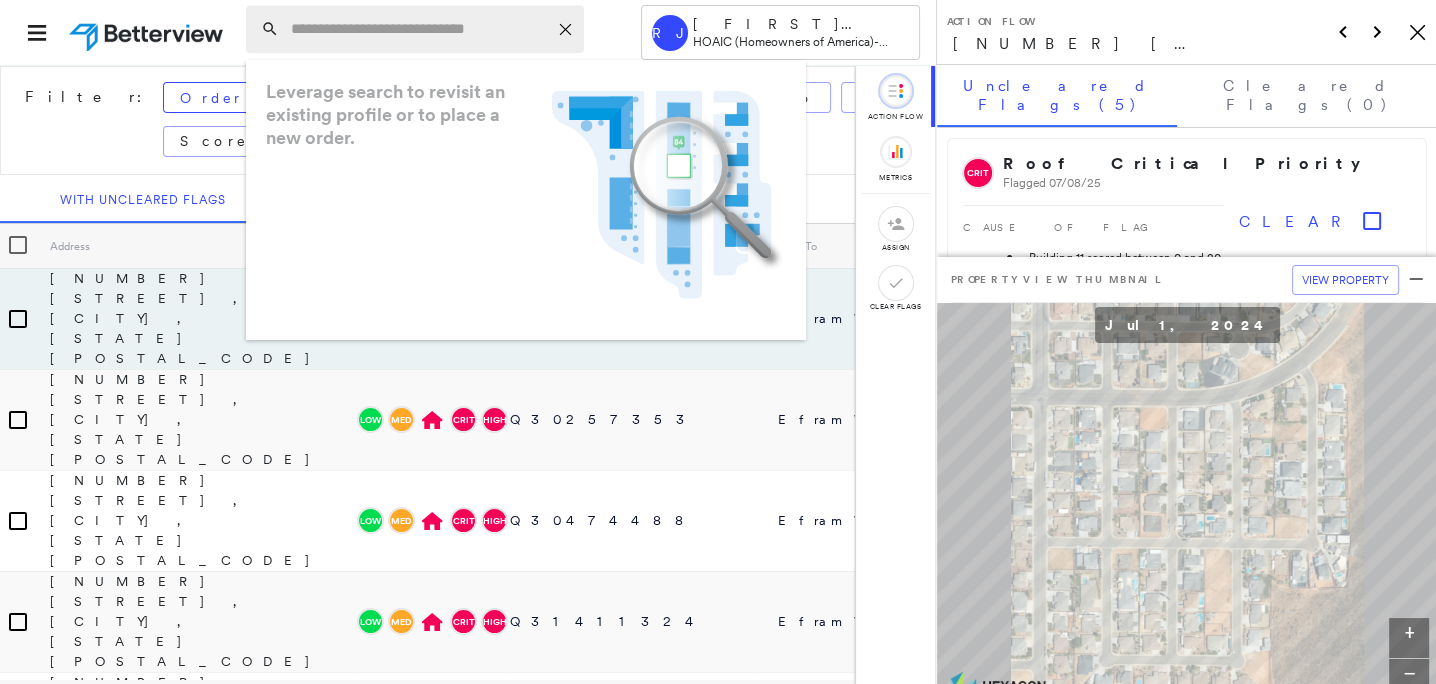 paste on "**********" 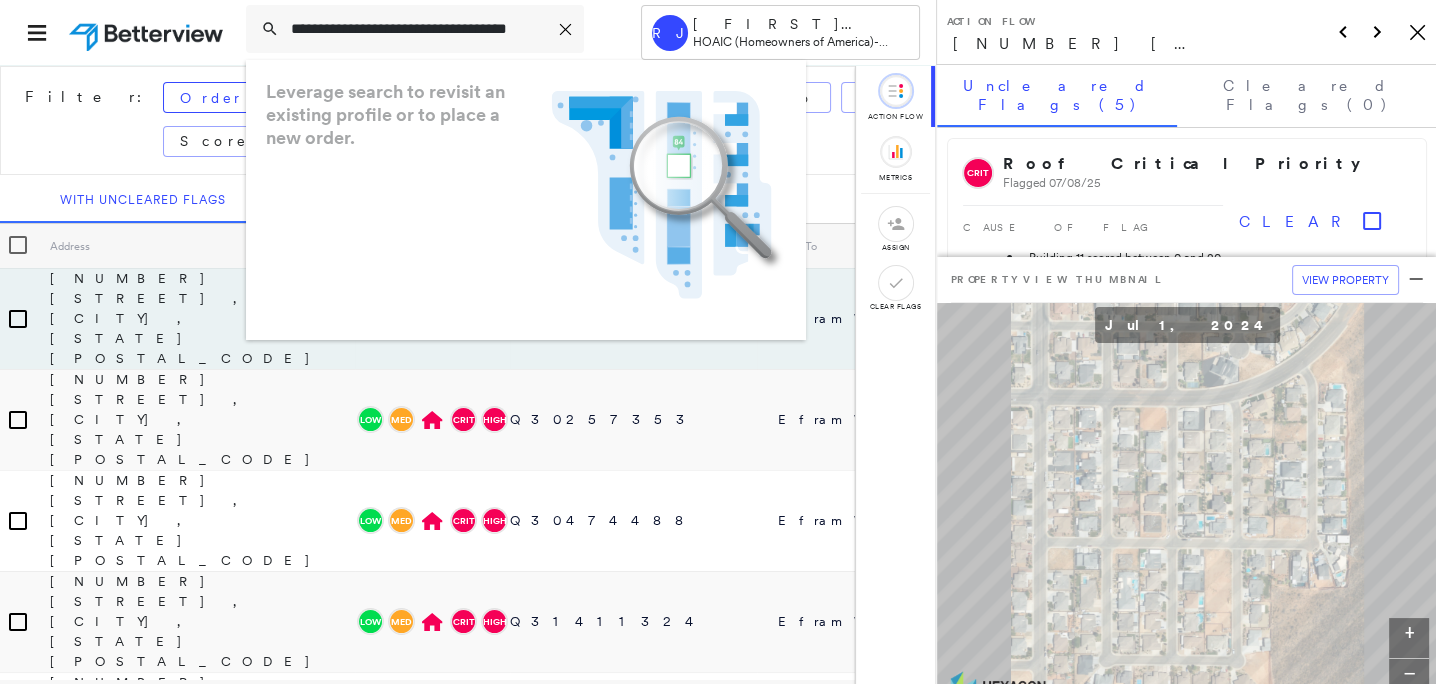scroll, scrollTop: 0, scrollLeft: 37, axis: horizontal 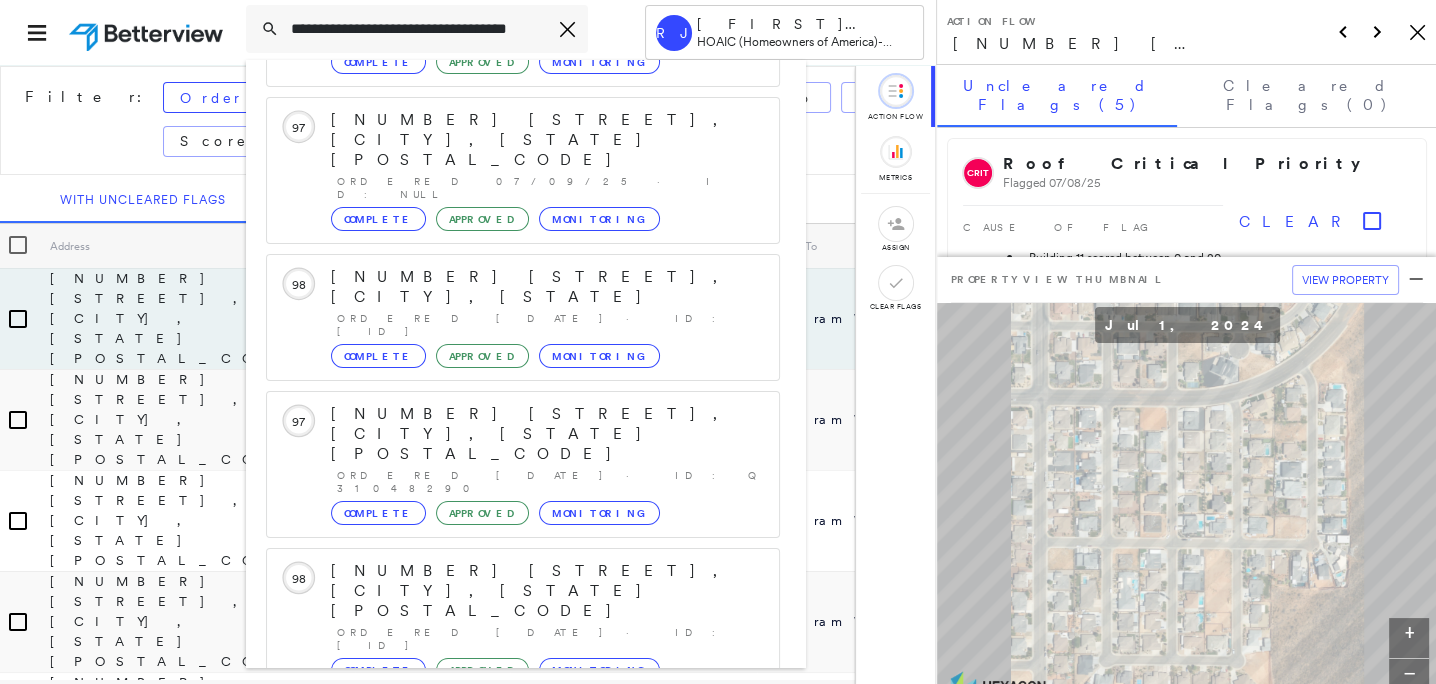 type on "**********" 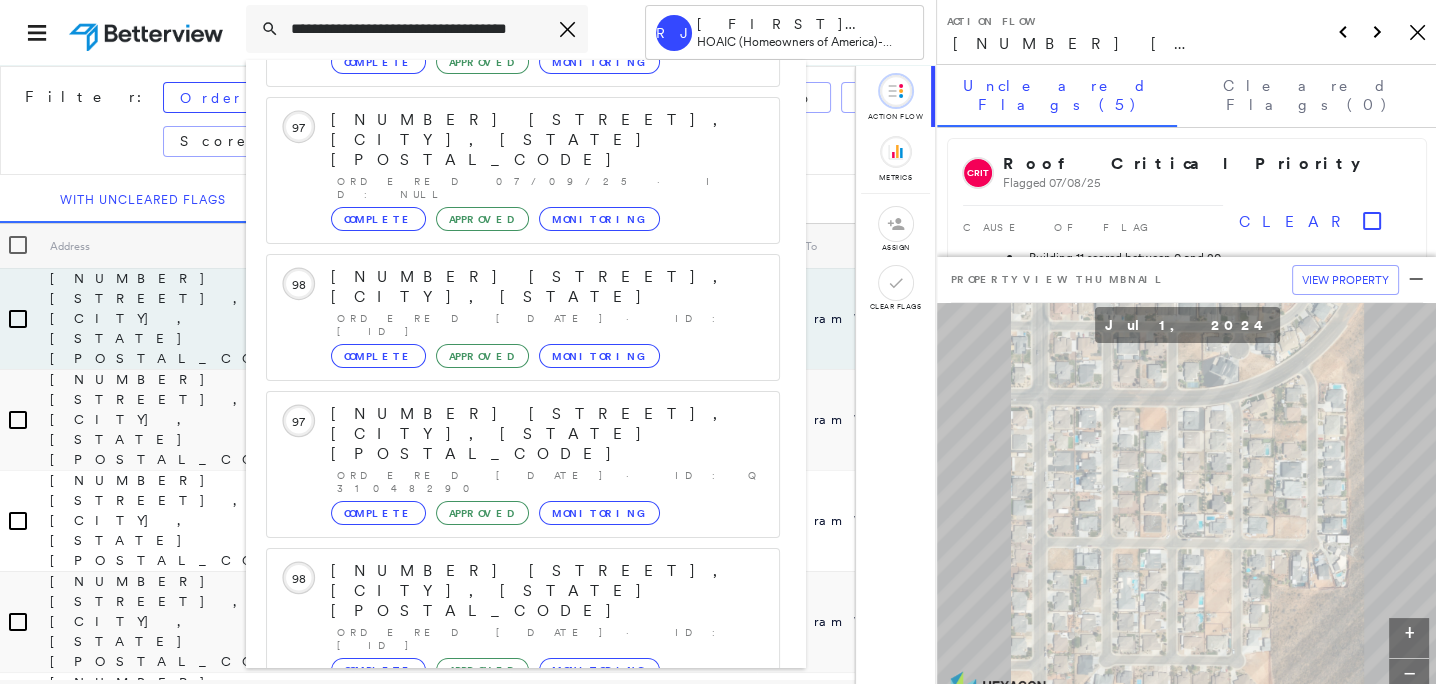 click on "[NUMBER] [STREET], [CITY], [STATE] [POSTAL_CODE], [COUNTRY]" at bounding box center [501, 883] 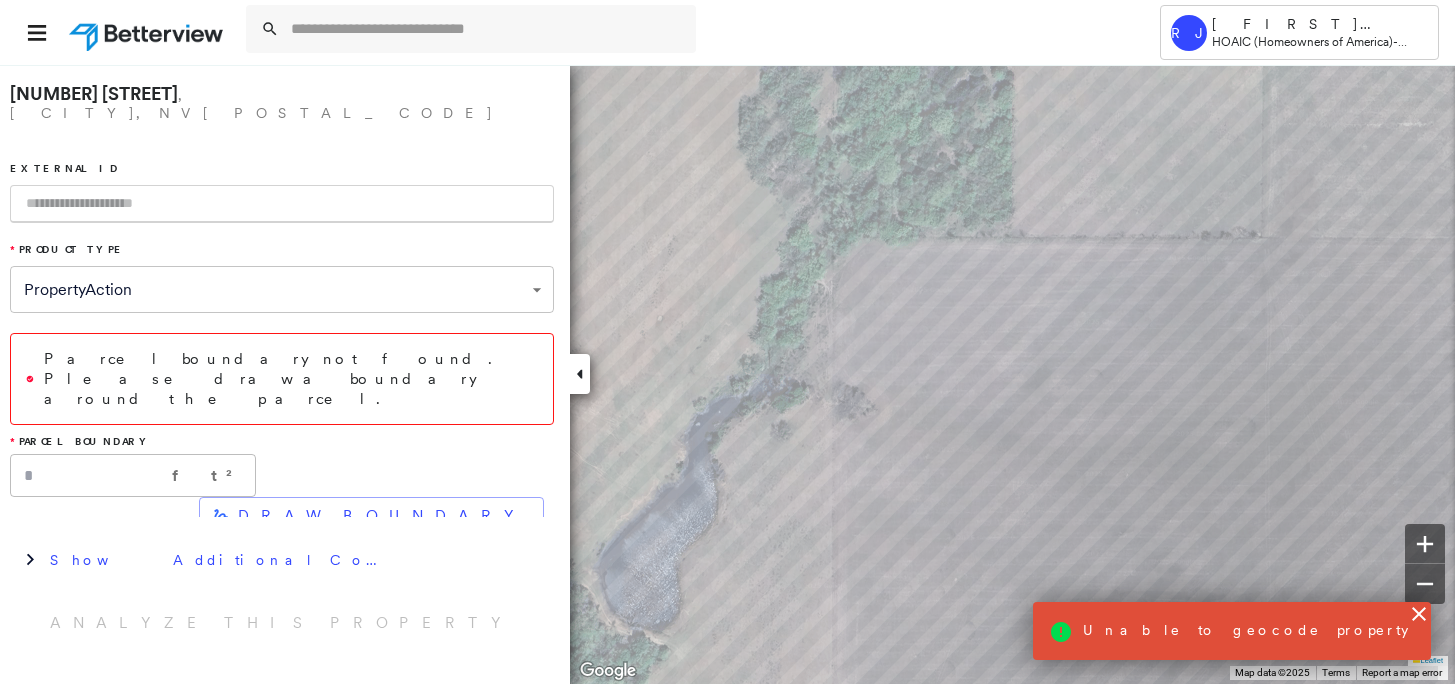 click at bounding box center [282, 204] 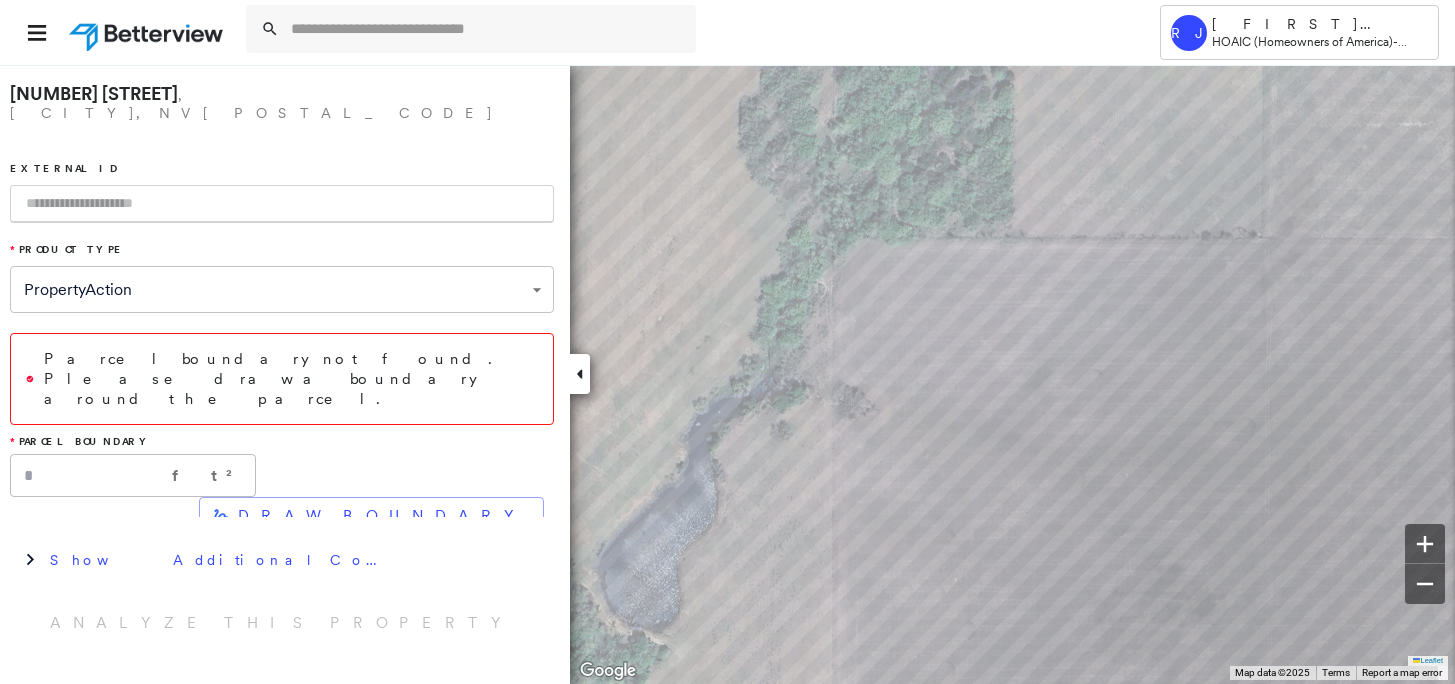 paste on "*********" 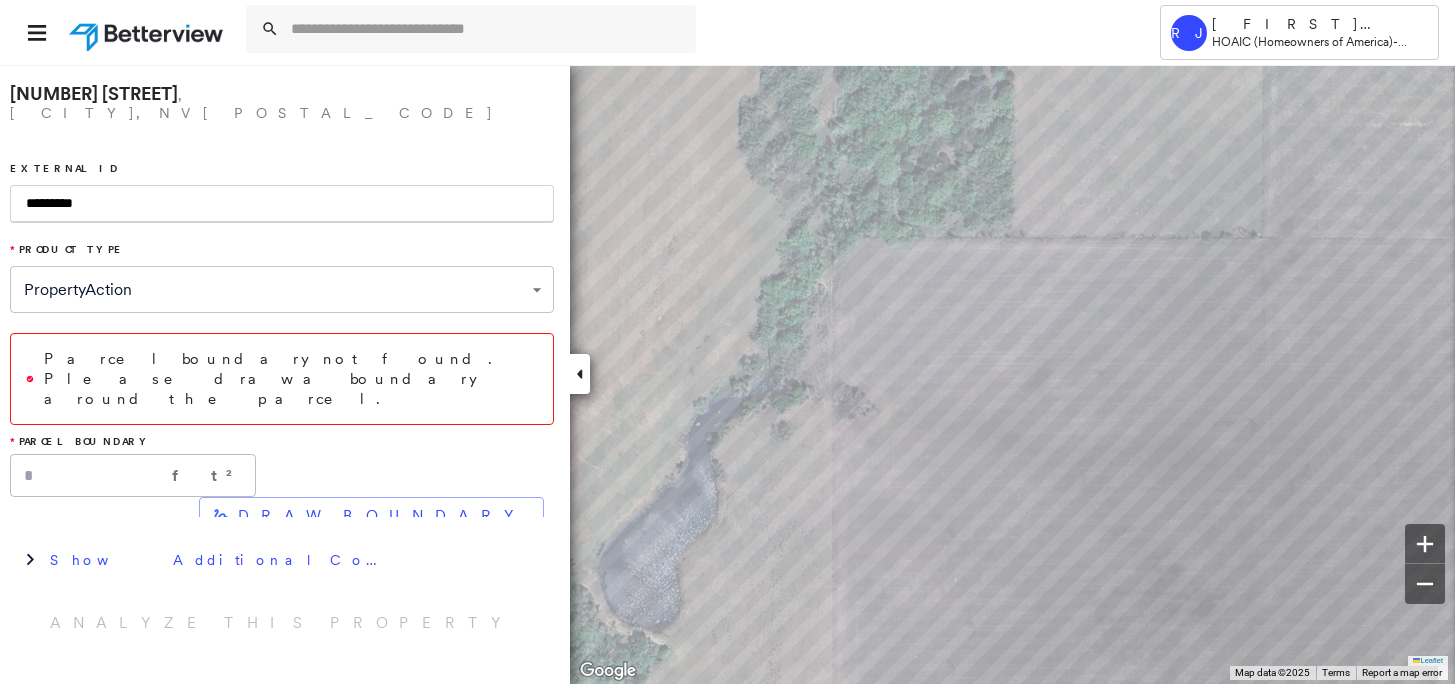 type on "*********" 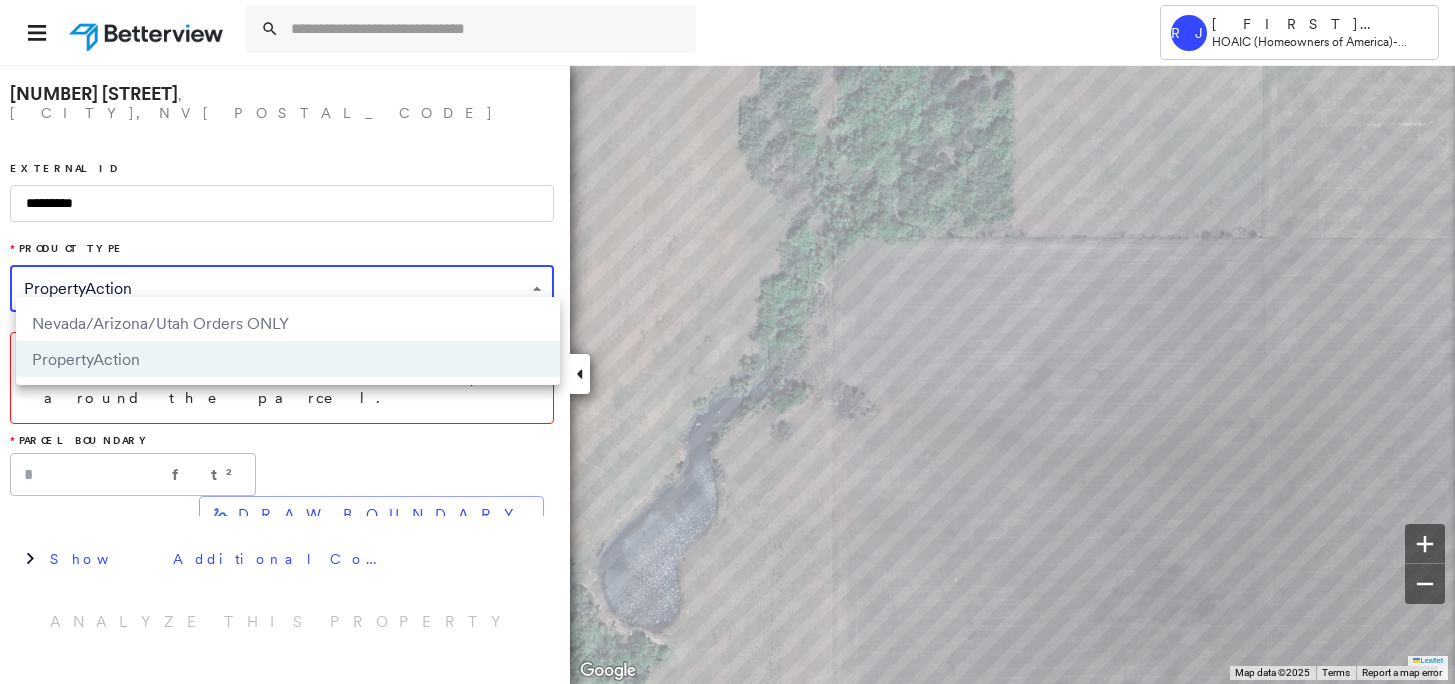 click at bounding box center [727, 342] 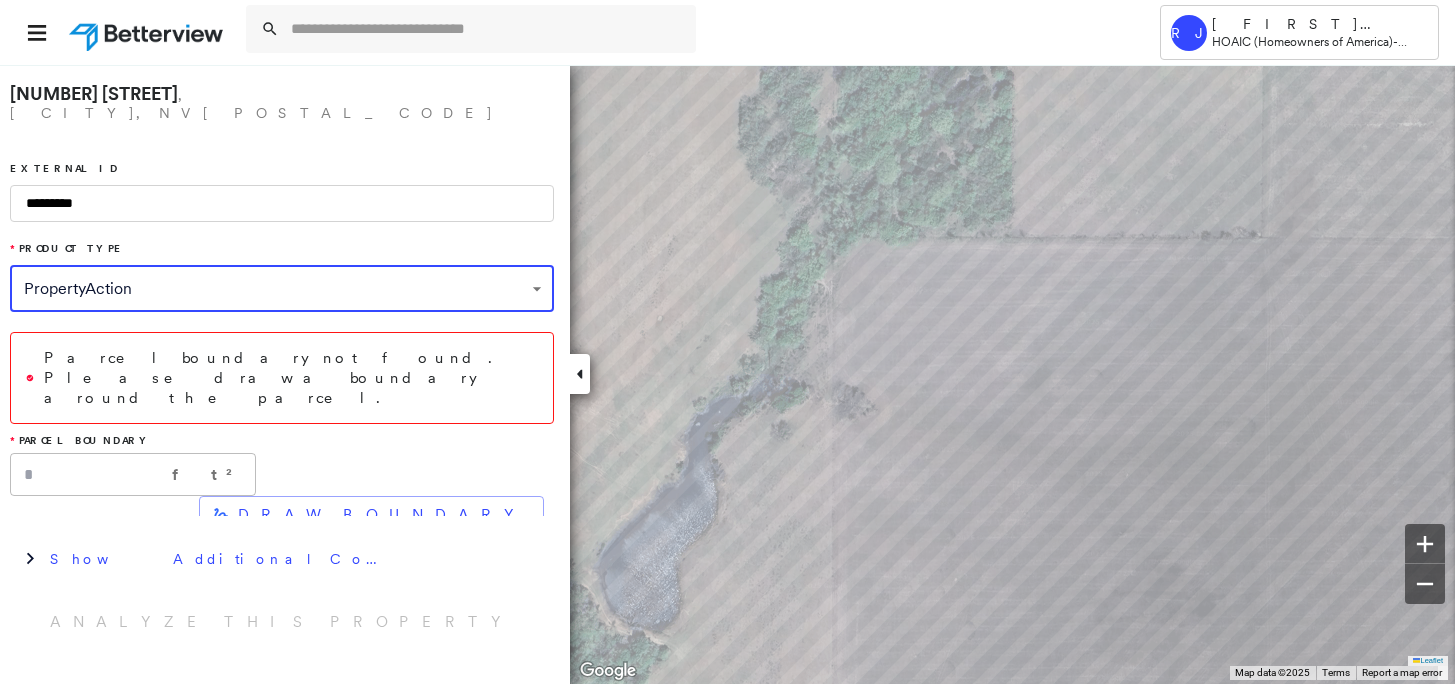 click on "**********" at bounding box center (727, 342) 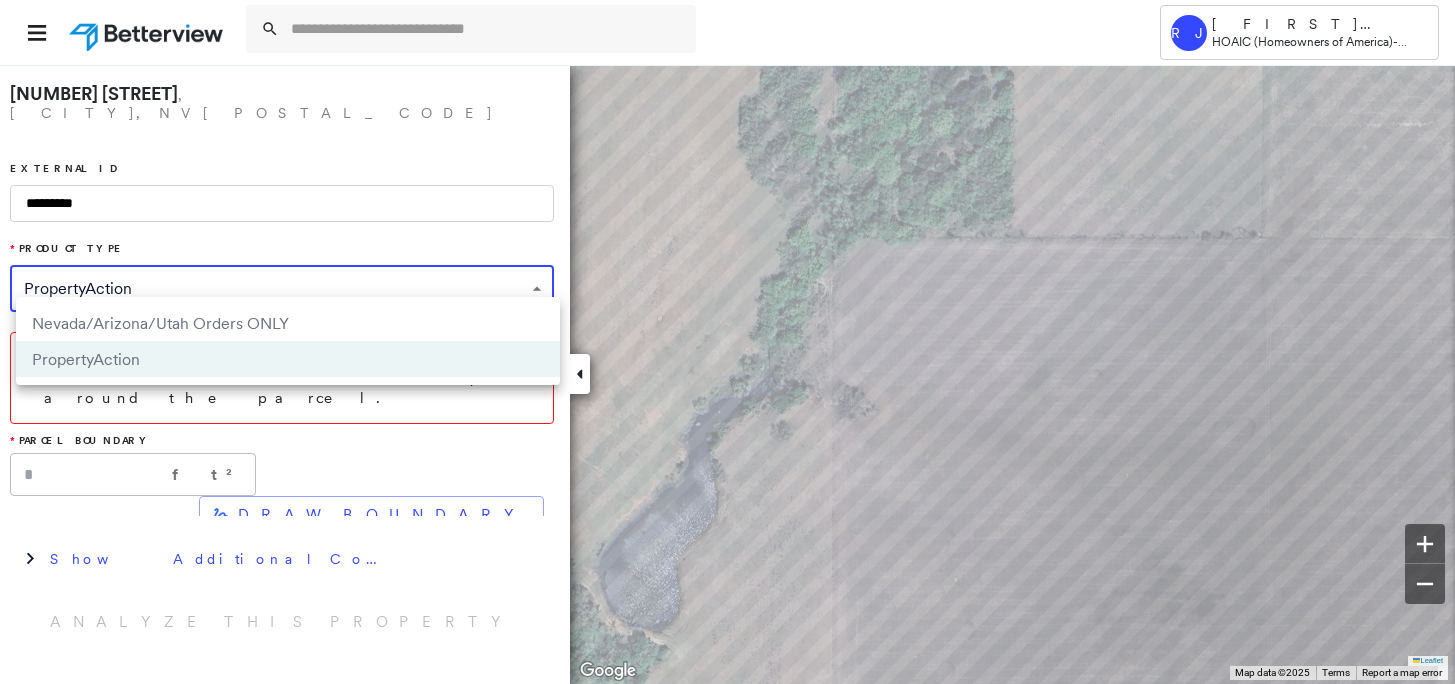 click at bounding box center [727, 342] 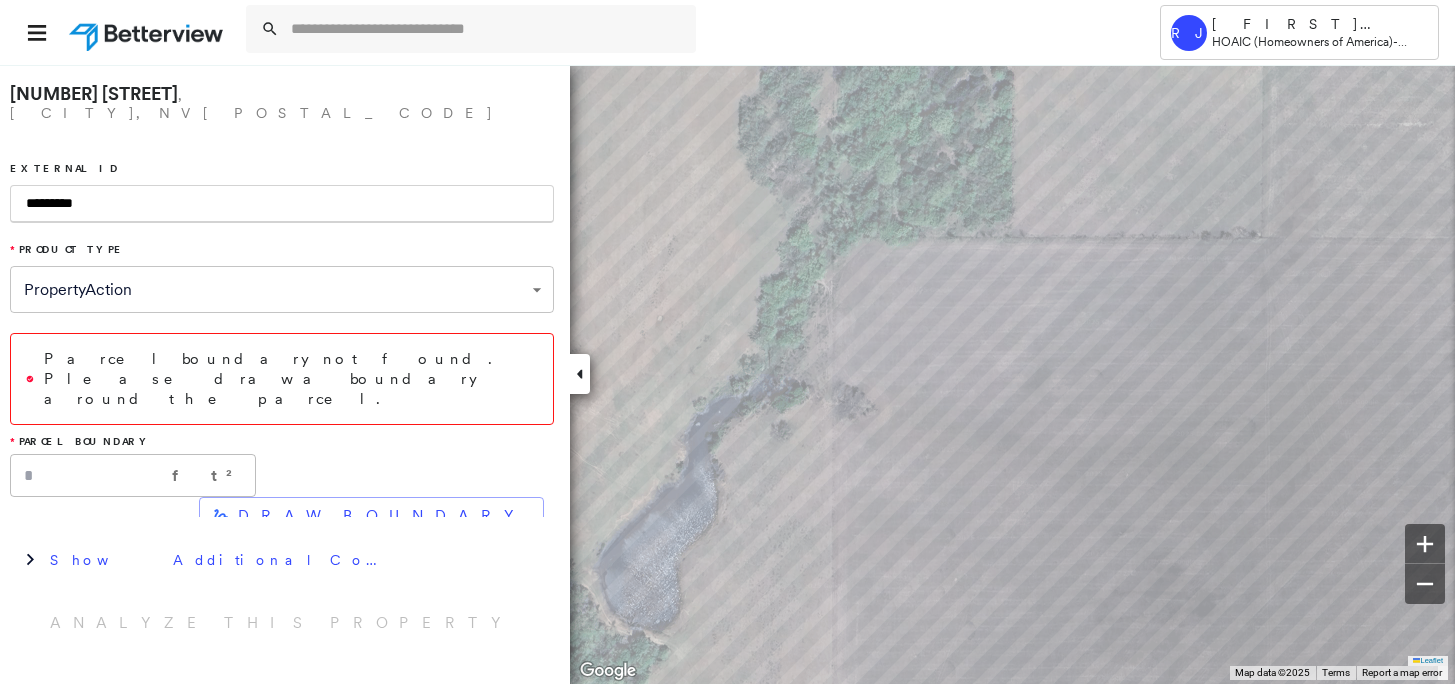 drag, startPoint x: 140, startPoint y: 189, endPoint x: 11, endPoint y: 187, distance: 129.0155 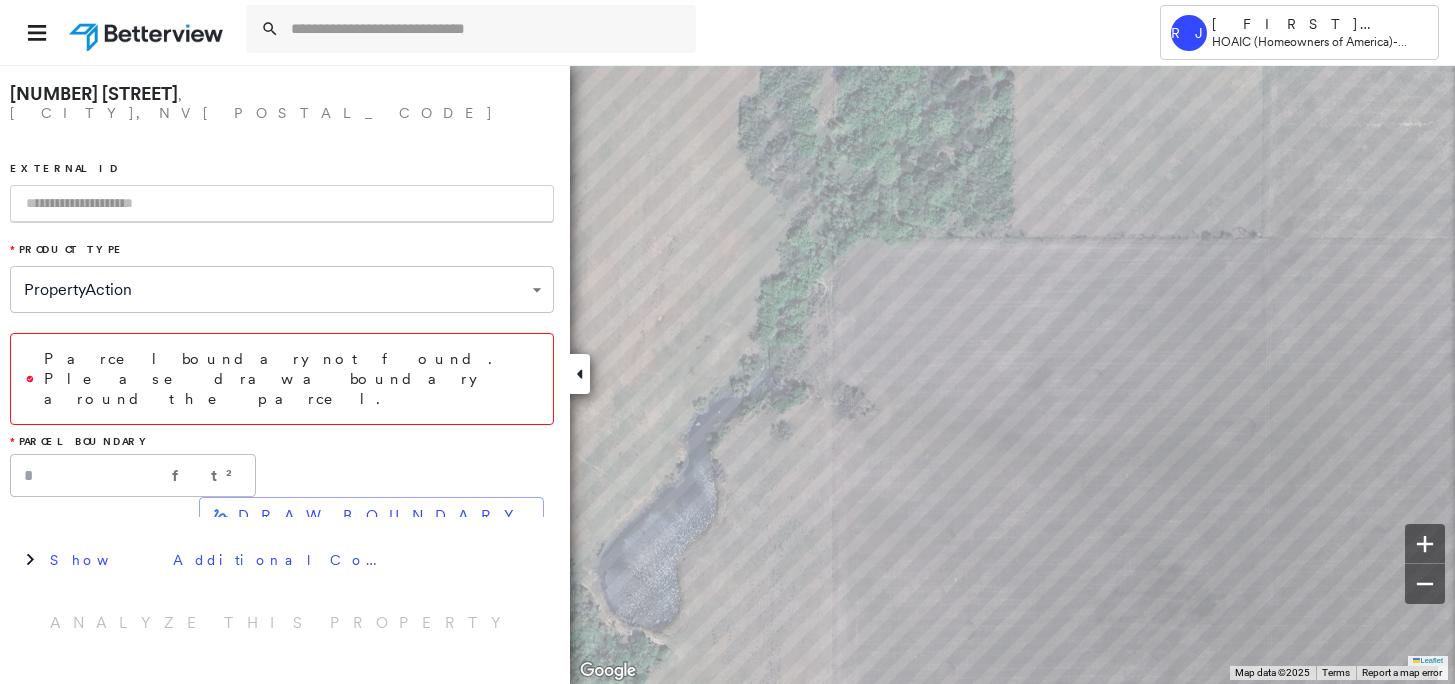 type 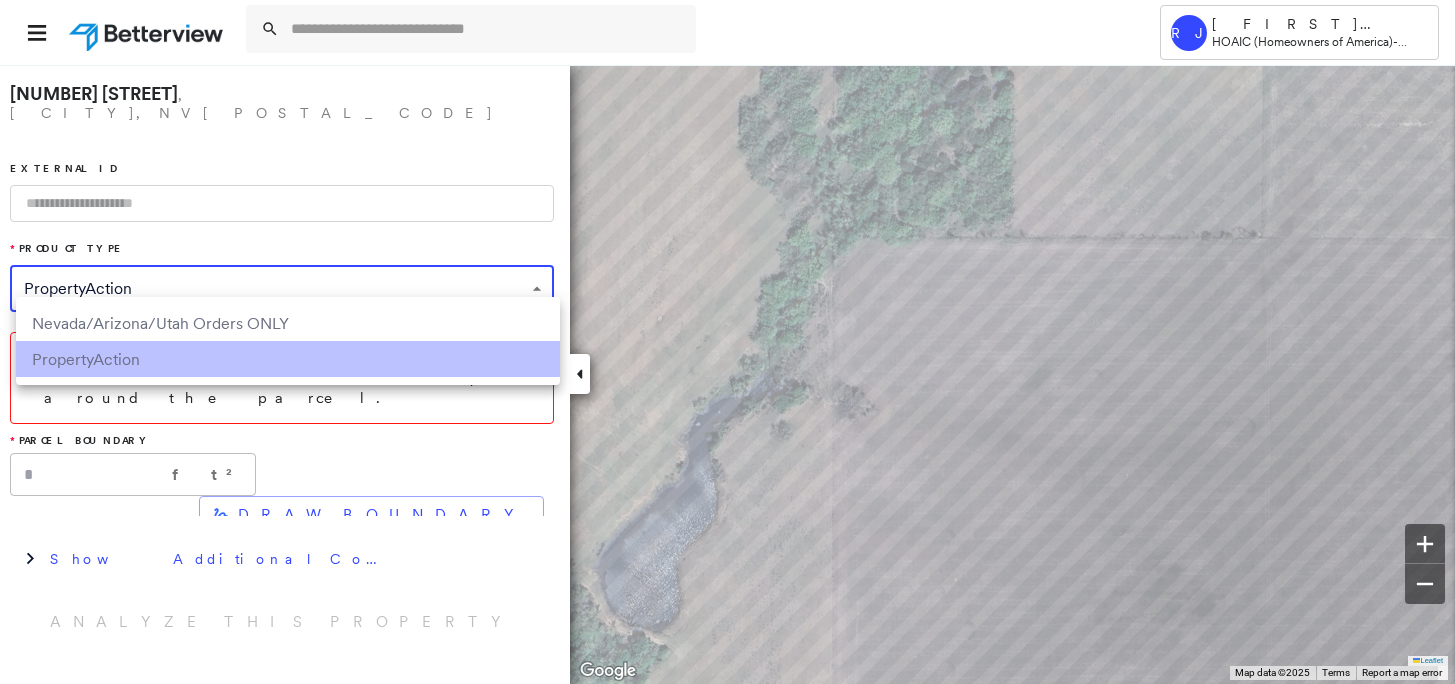 click on "**********" at bounding box center [727, 342] 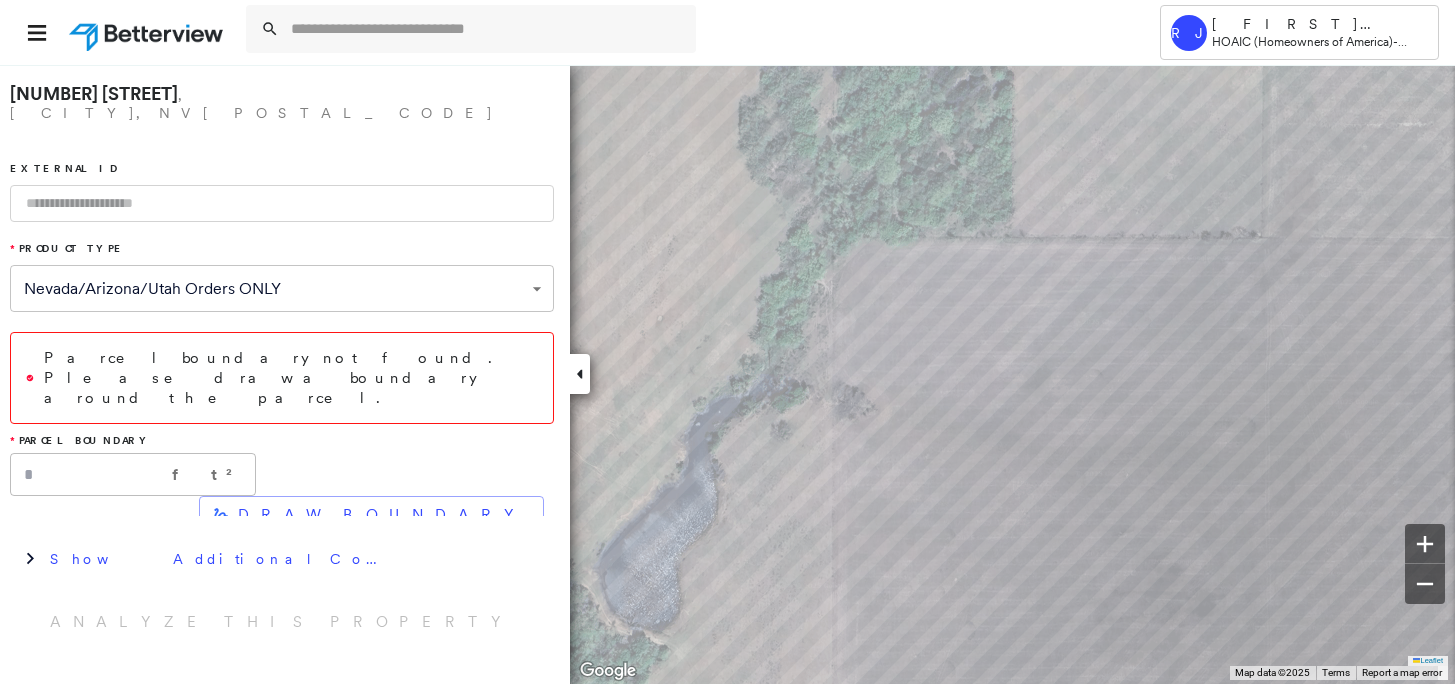 click on "[NUMBER] [STREET], [CITY], [STATE] [POSTAL_CODE] [EXTERNAL_ID] [PRODUCT_TYPE] [NEVADA/ARIZONA/UTAH] [ORDERS_ONLY] [PARCEL_BOUNDARY_NOT_FOUND] [PLEASE_DRAW_A_BOUNDARY_AROUND_THE_PARCEL] [PARCEL_BOUNDARY] [FT2] [DRAW_BOUNDARY] [SHOW_ADDITIONAL_COMPANY_DATA] [ANALYZE_THIS_PROPERTY]" at bounding box center (285, 374) 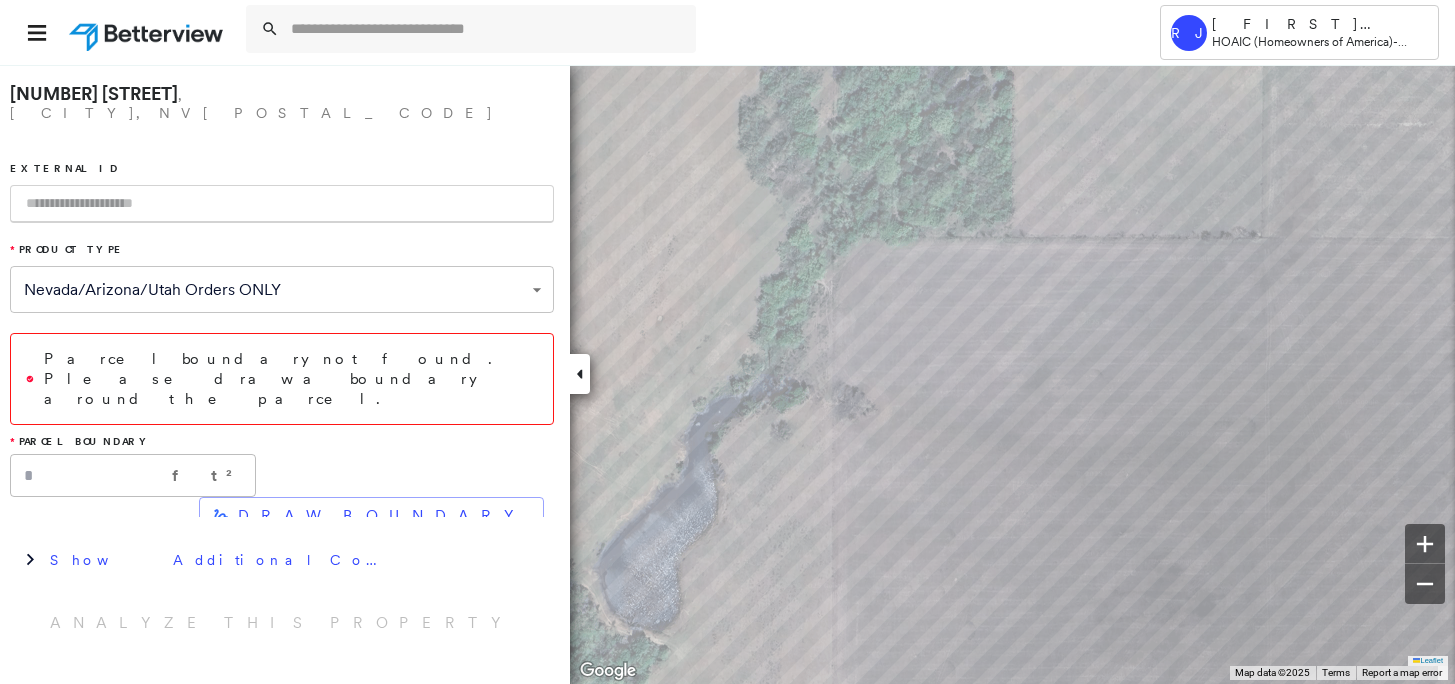 click at bounding box center (282, 204) 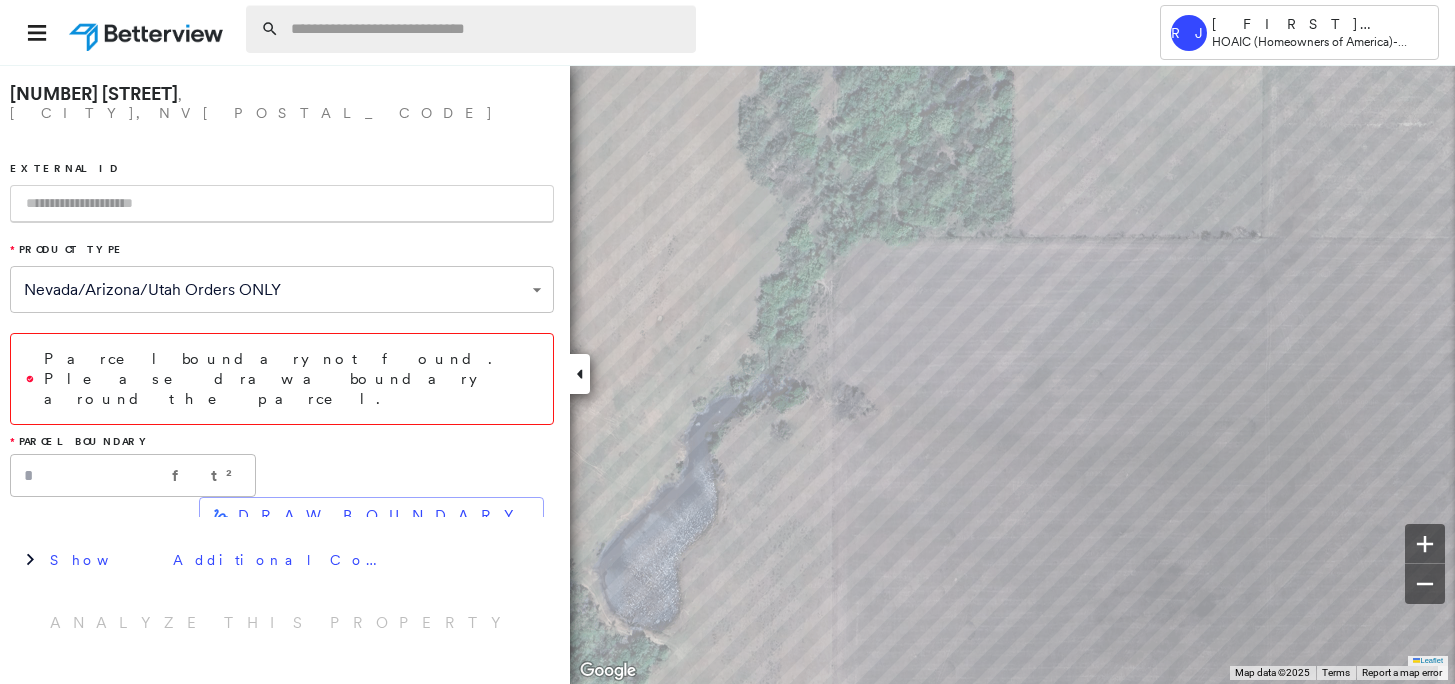 click at bounding box center [487, 29] 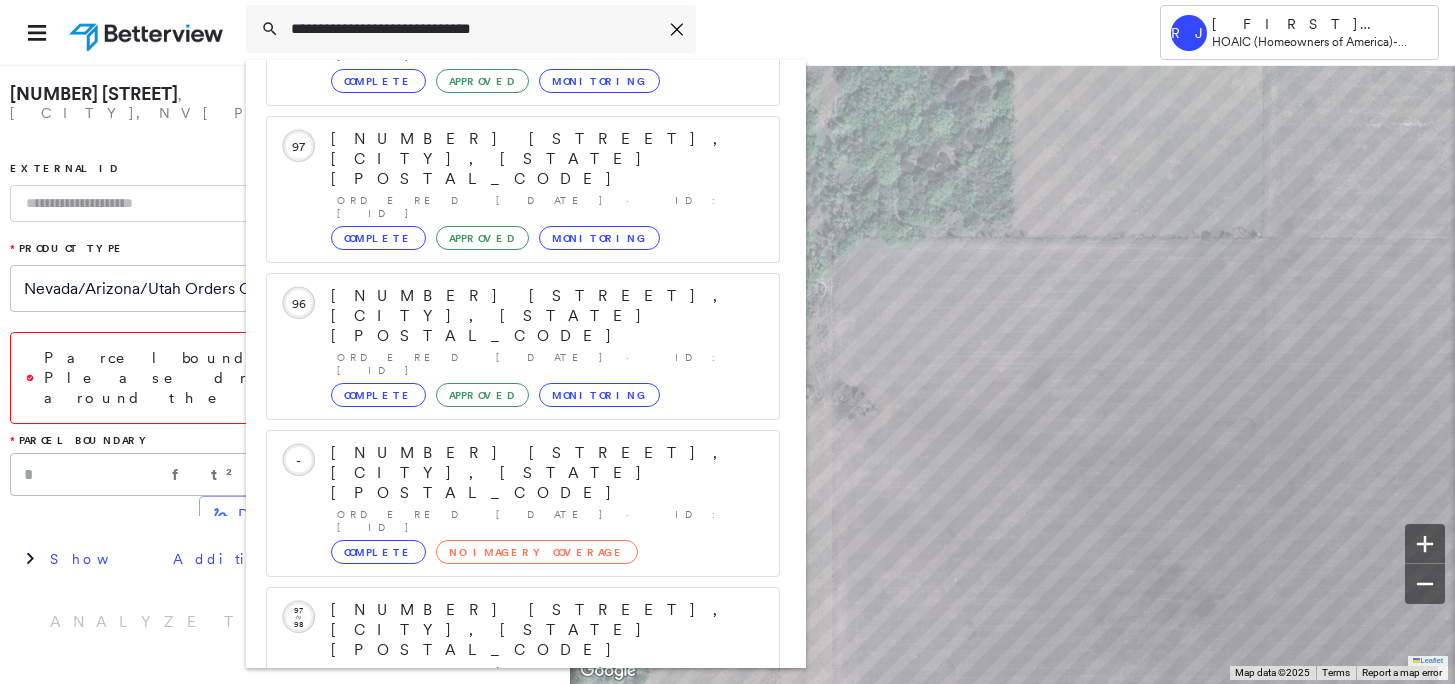 scroll, scrollTop: 208, scrollLeft: 0, axis: vertical 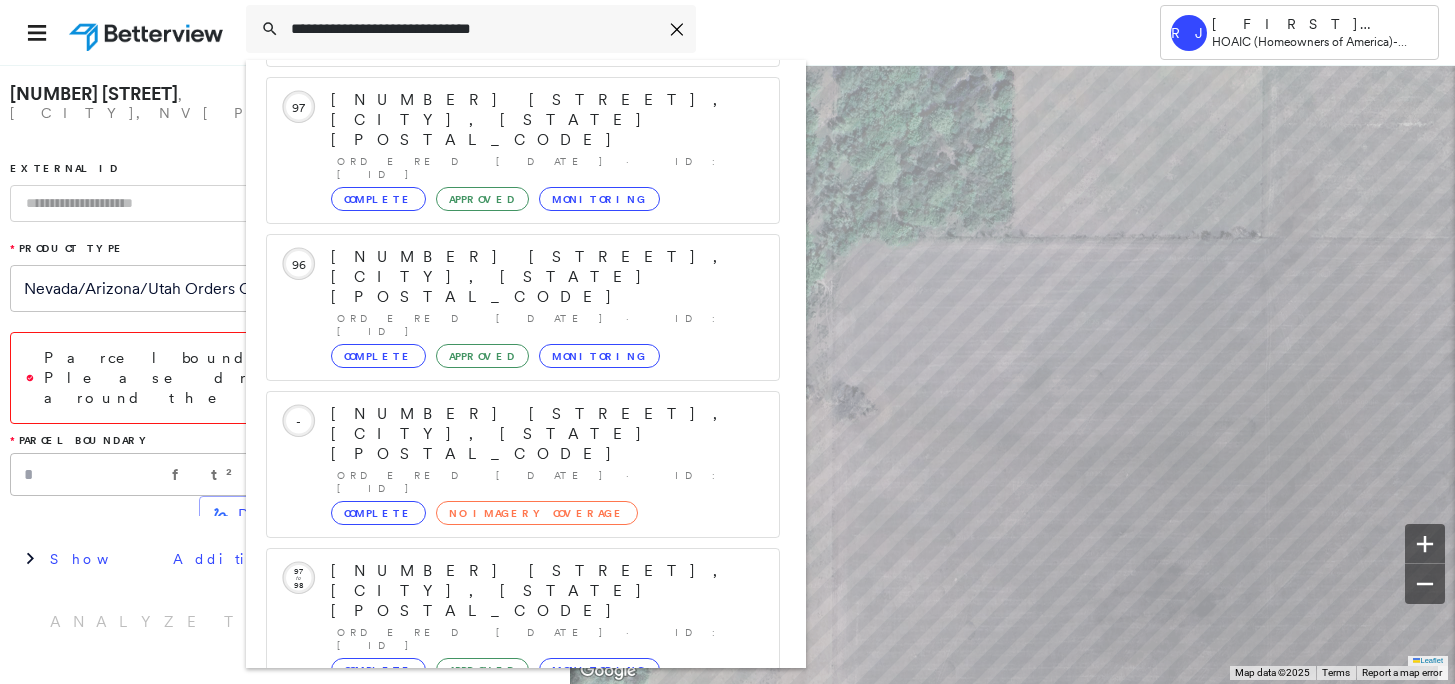 type on "**********" 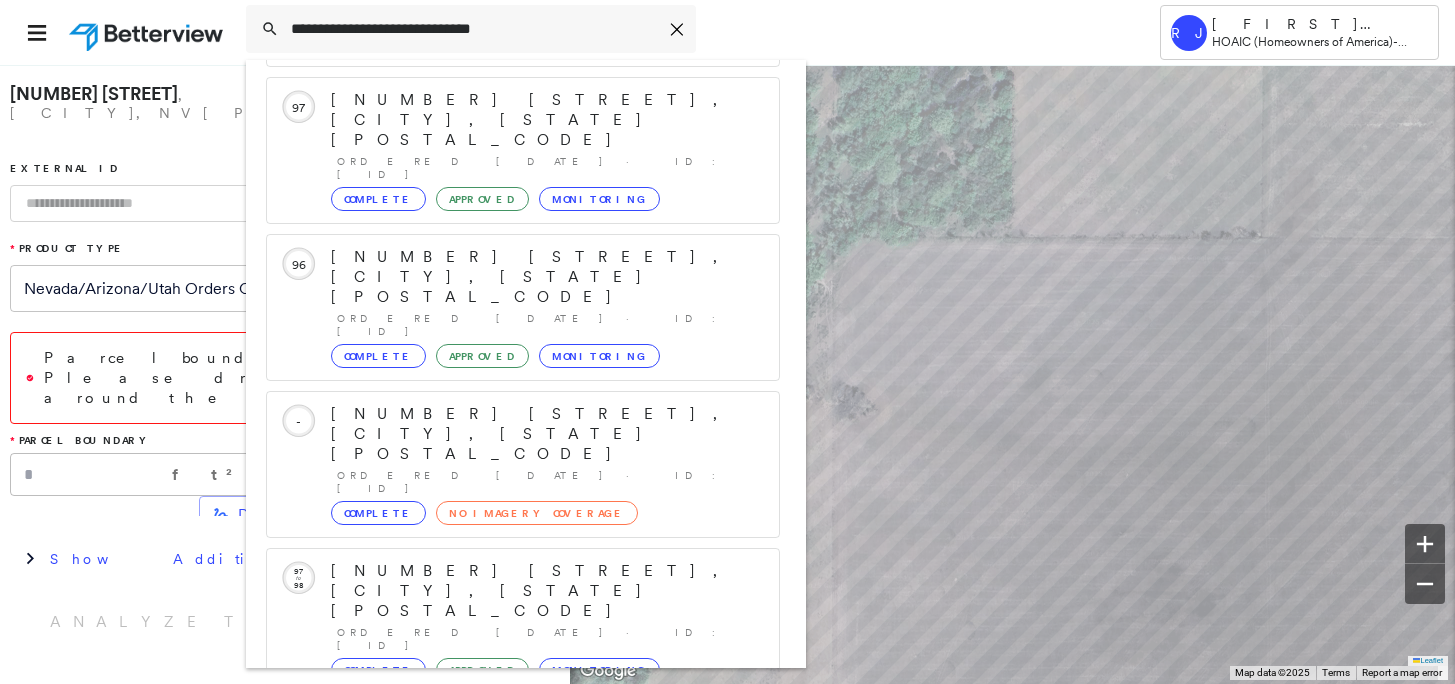 click on "[NUMBER] [STREET], [CITY], [STATE] [POSTAL_CODE] [GROUP_CREATED]" at bounding box center [523, 883] 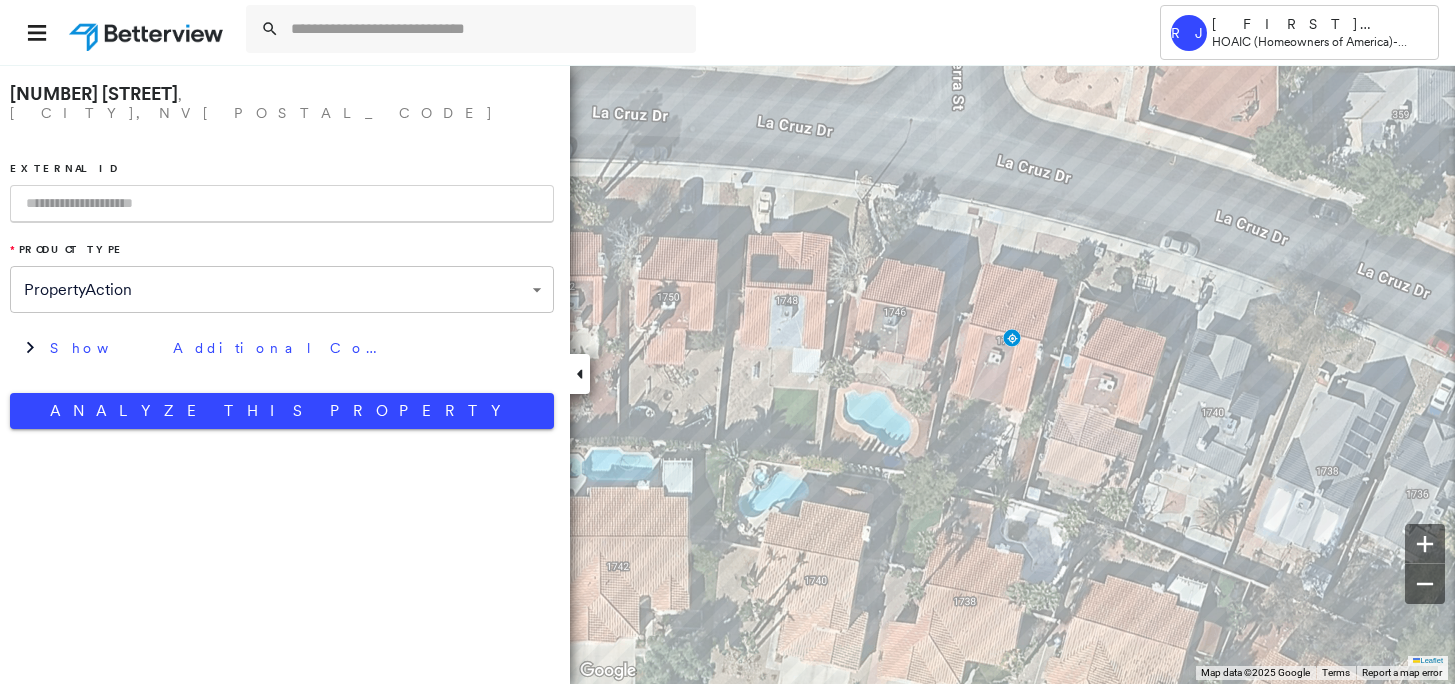 click at bounding box center [282, 204] 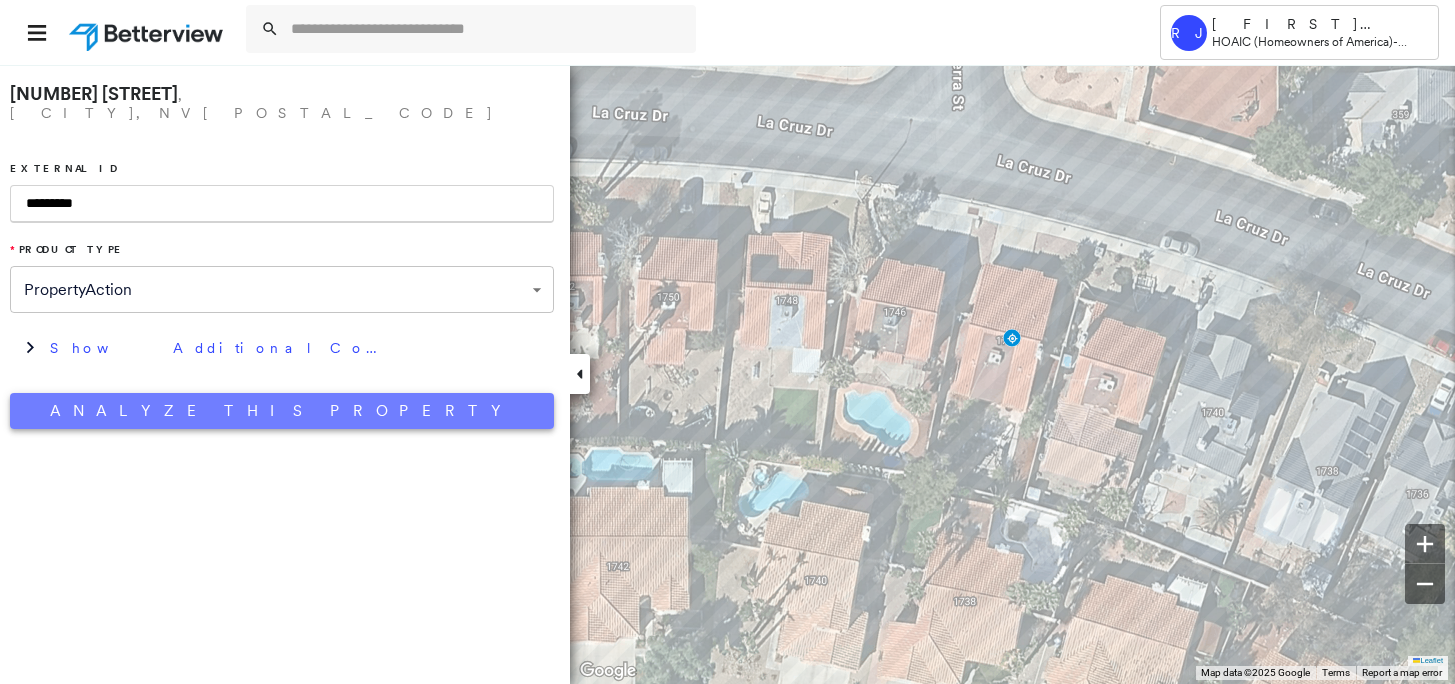 type on "*********" 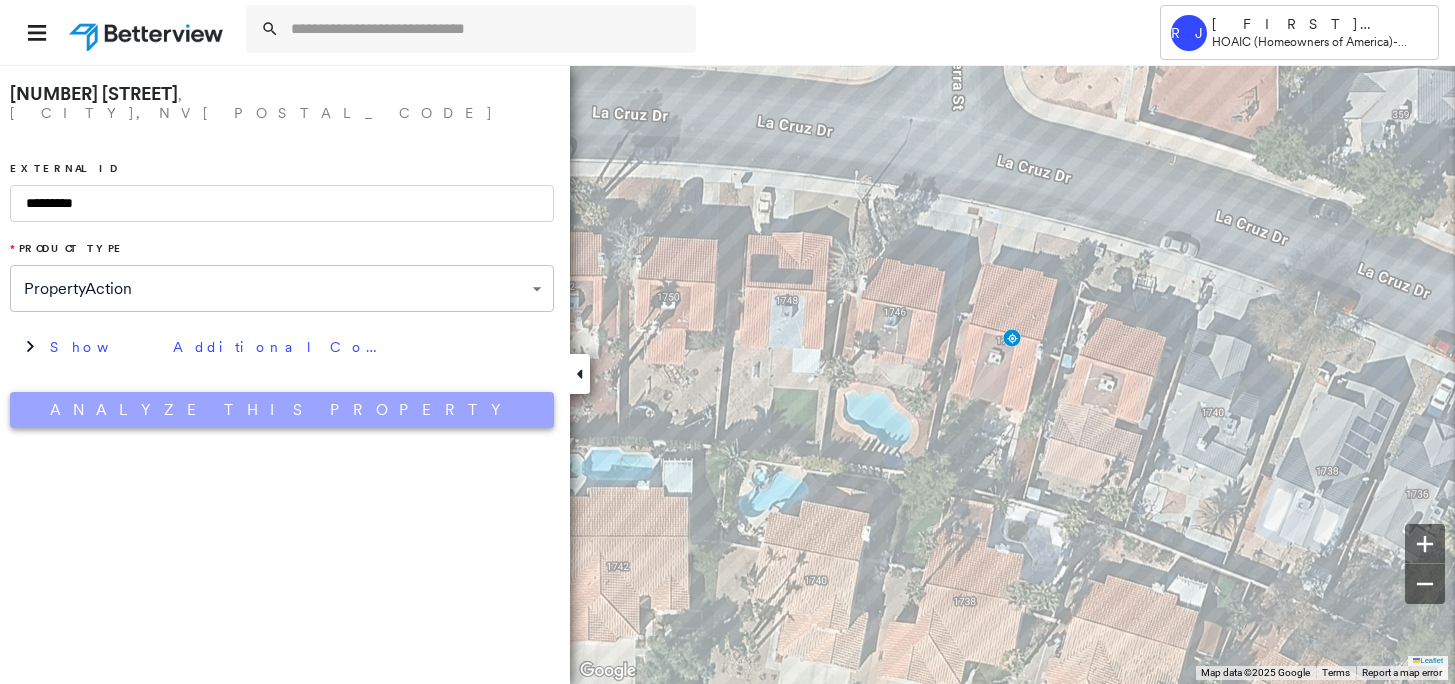 click on "Analyze This Property" at bounding box center (282, 410) 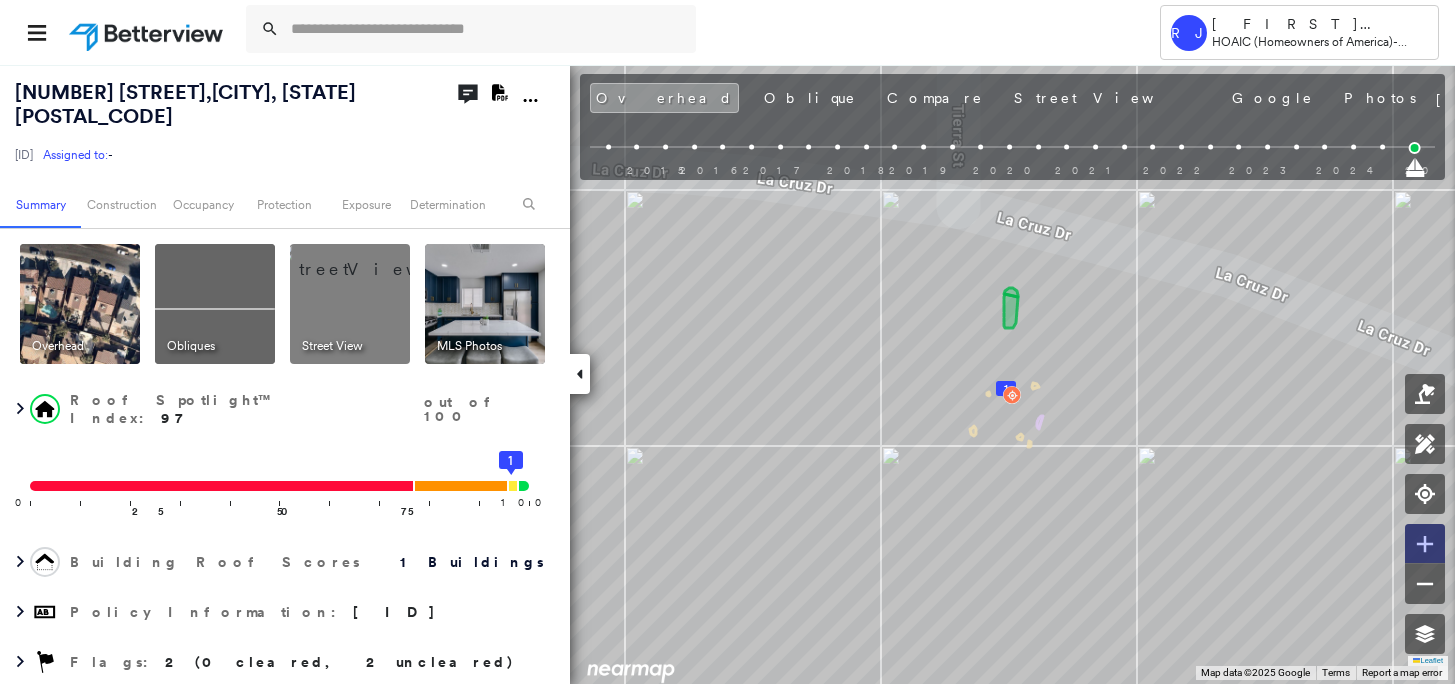 click at bounding box center (1425, 544) 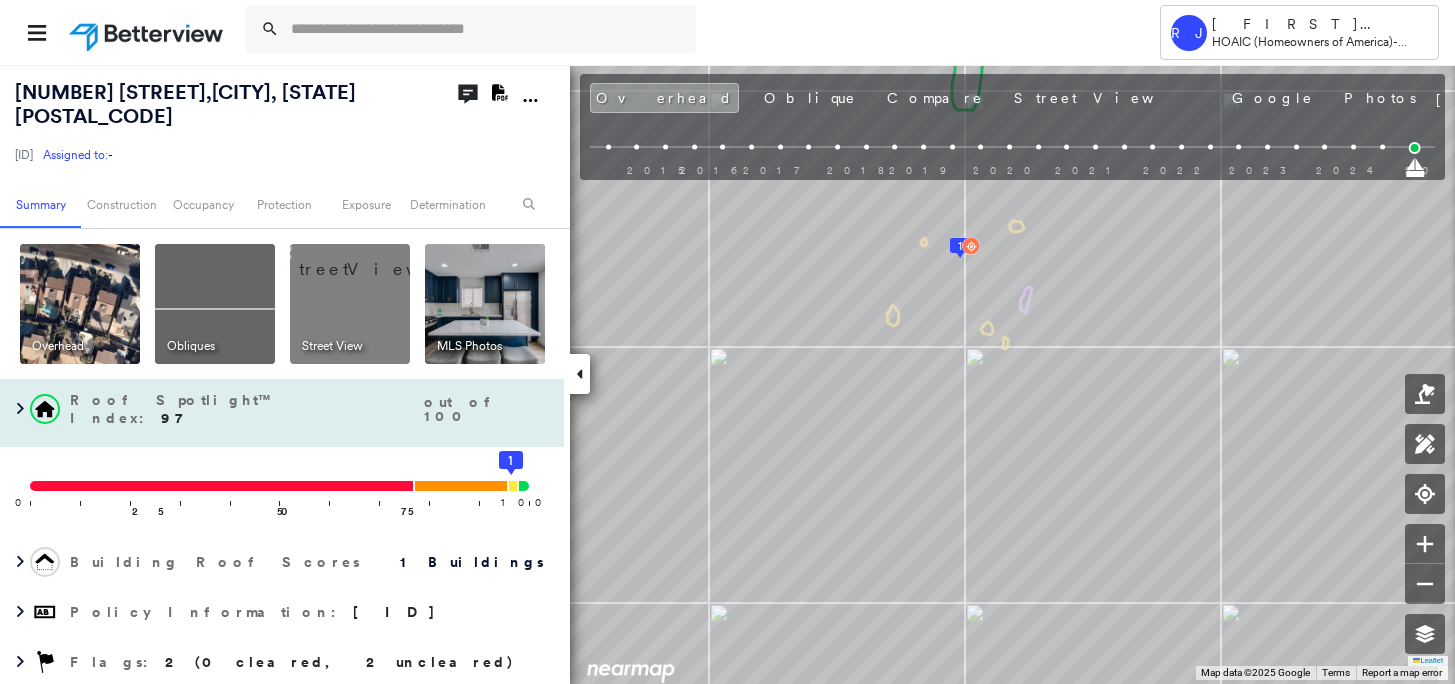 drag, startPoint x: 210, startPoint y: 637, endPoint x: 343, endPoint y: 404, distance: 268.28717 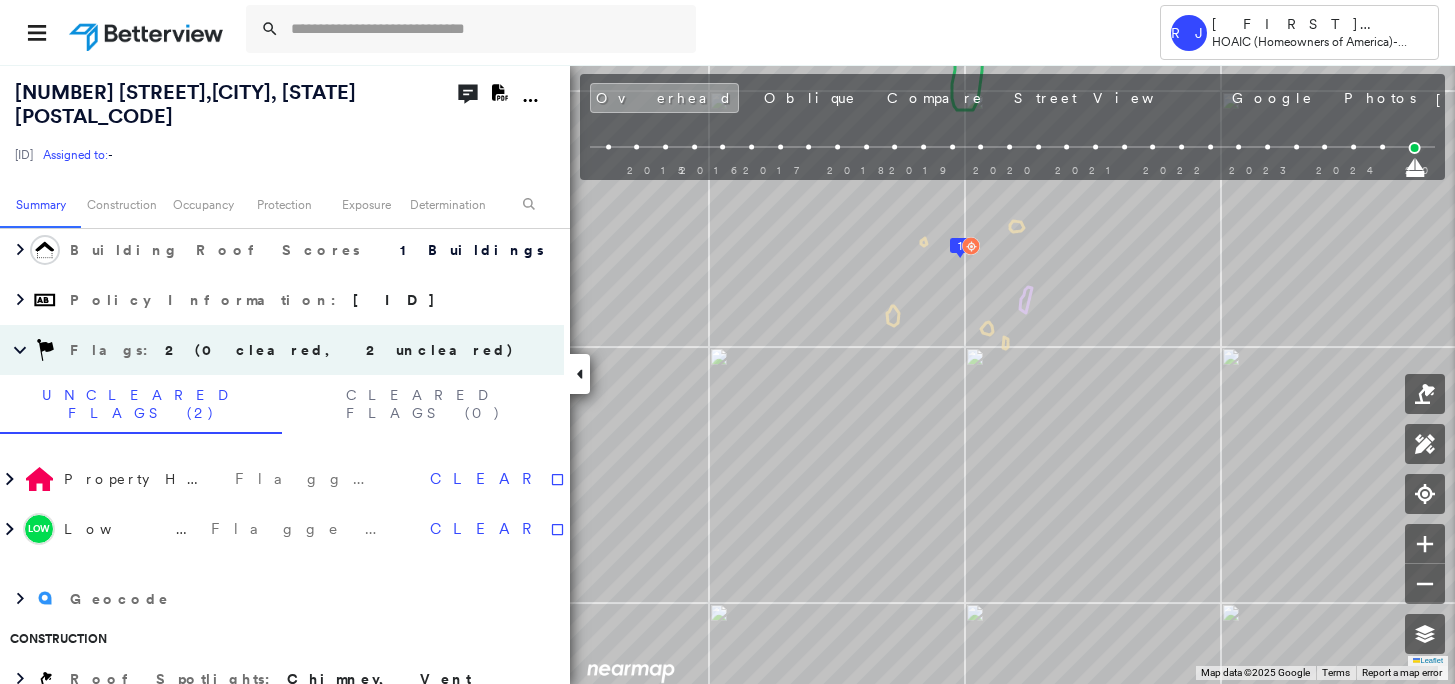 scroll, scrollTop: 315, scrollLeft: 0, axis: vertical 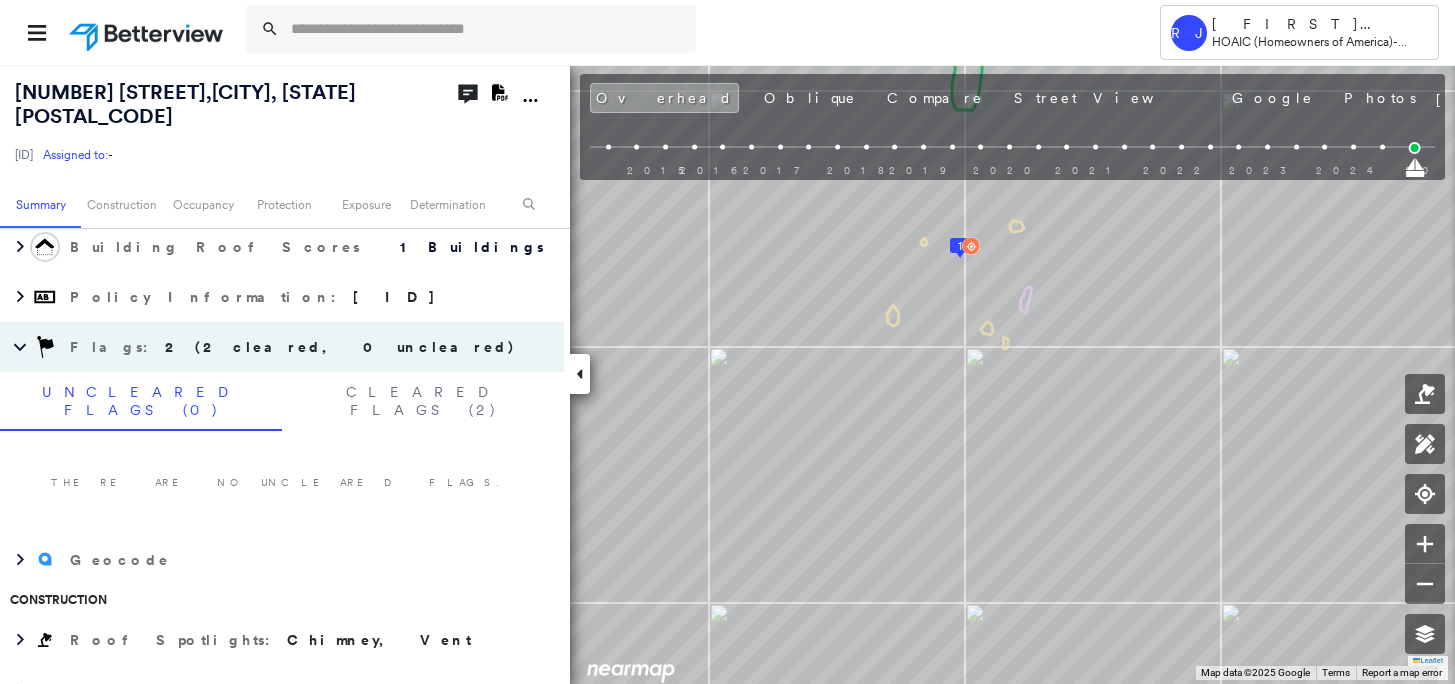 drag, startPoint x: 561, startPoint y: 309, endPoint x: 564, endPoint y: 364, distance: 55.081757 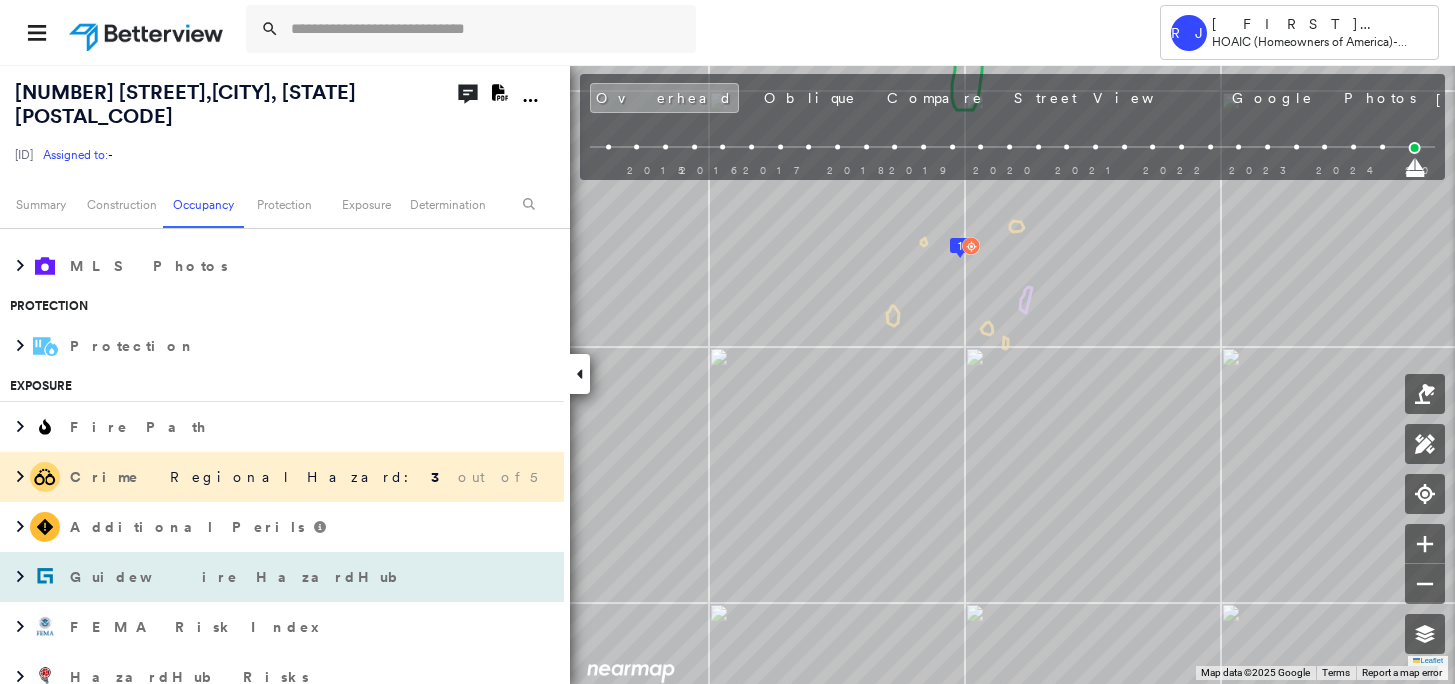 scroll, scrollTop: 1190, scrollLeft: 0, axis: vertical 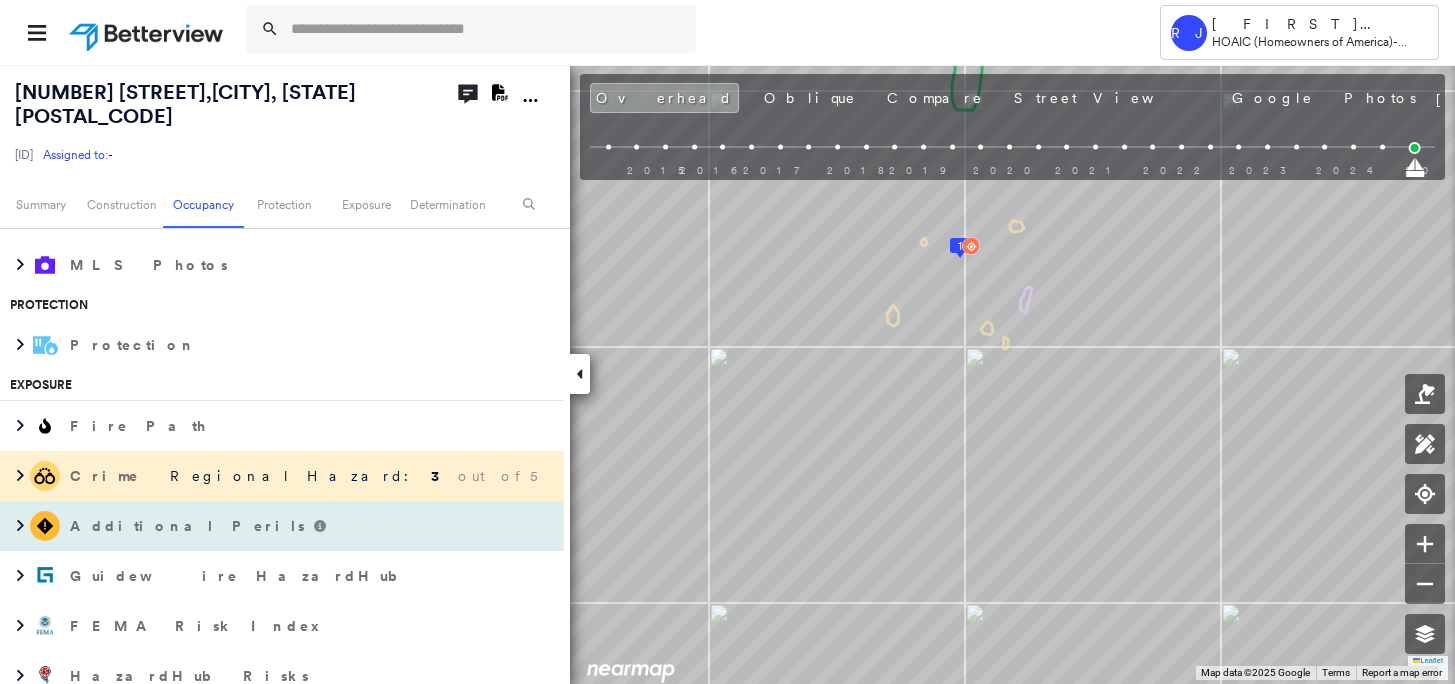 click on "Additional Perils" at bounding box center (189, 526) 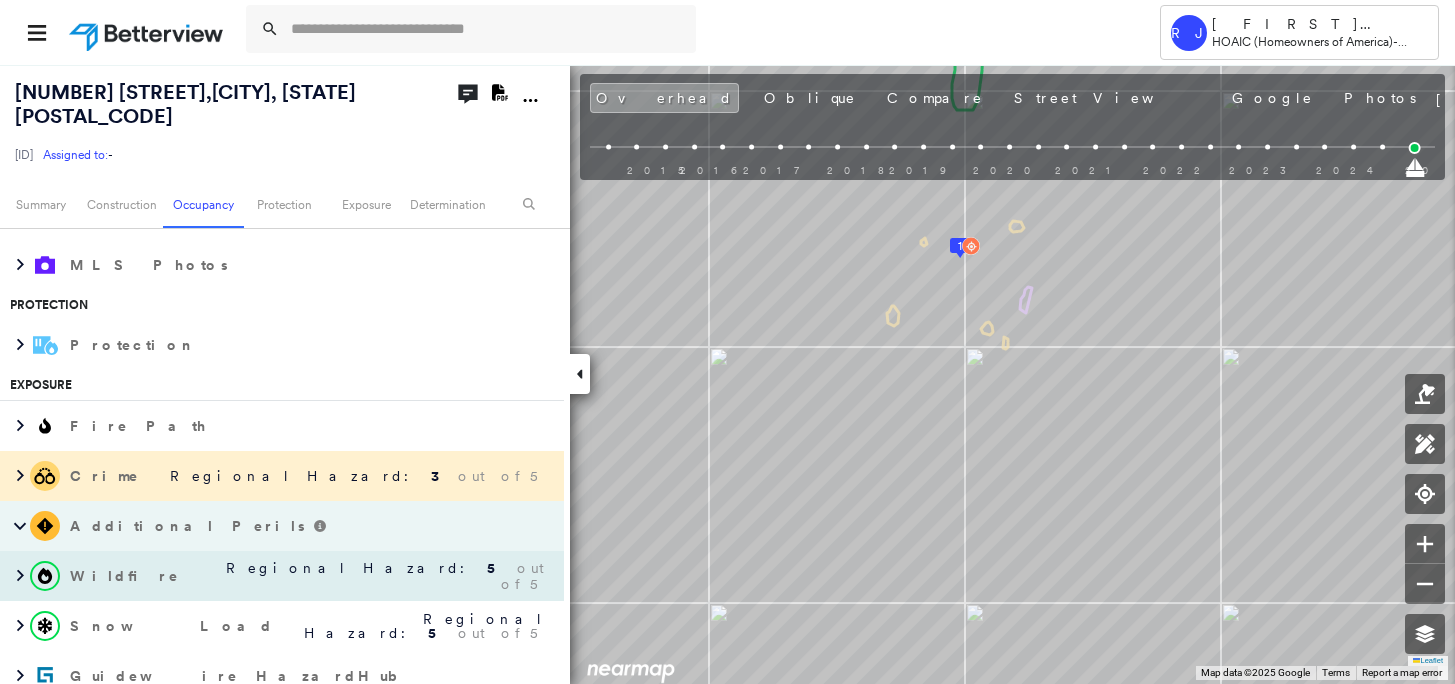 click on "Wildfire Regional Hazard: 5   out of  5" at bounding box center [282, 576] 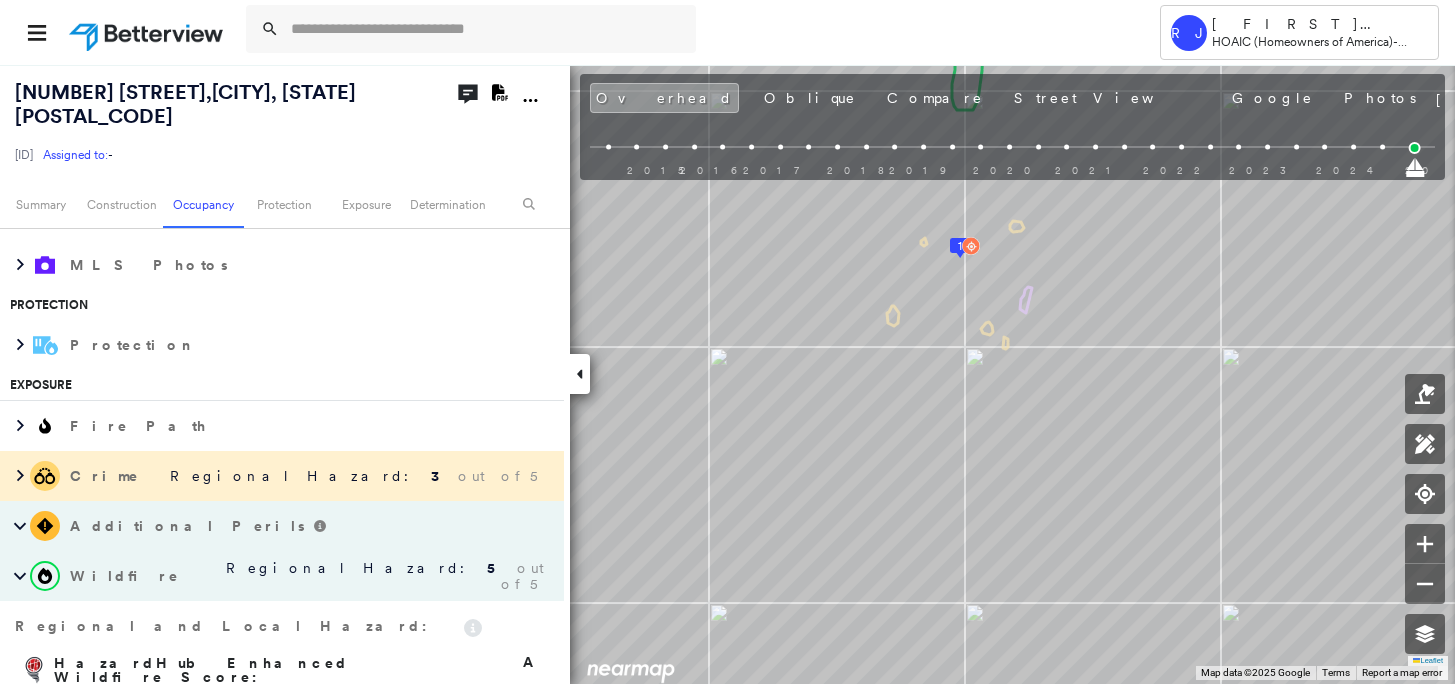 click on "Additional Perils" at bounding box center [189, 526] 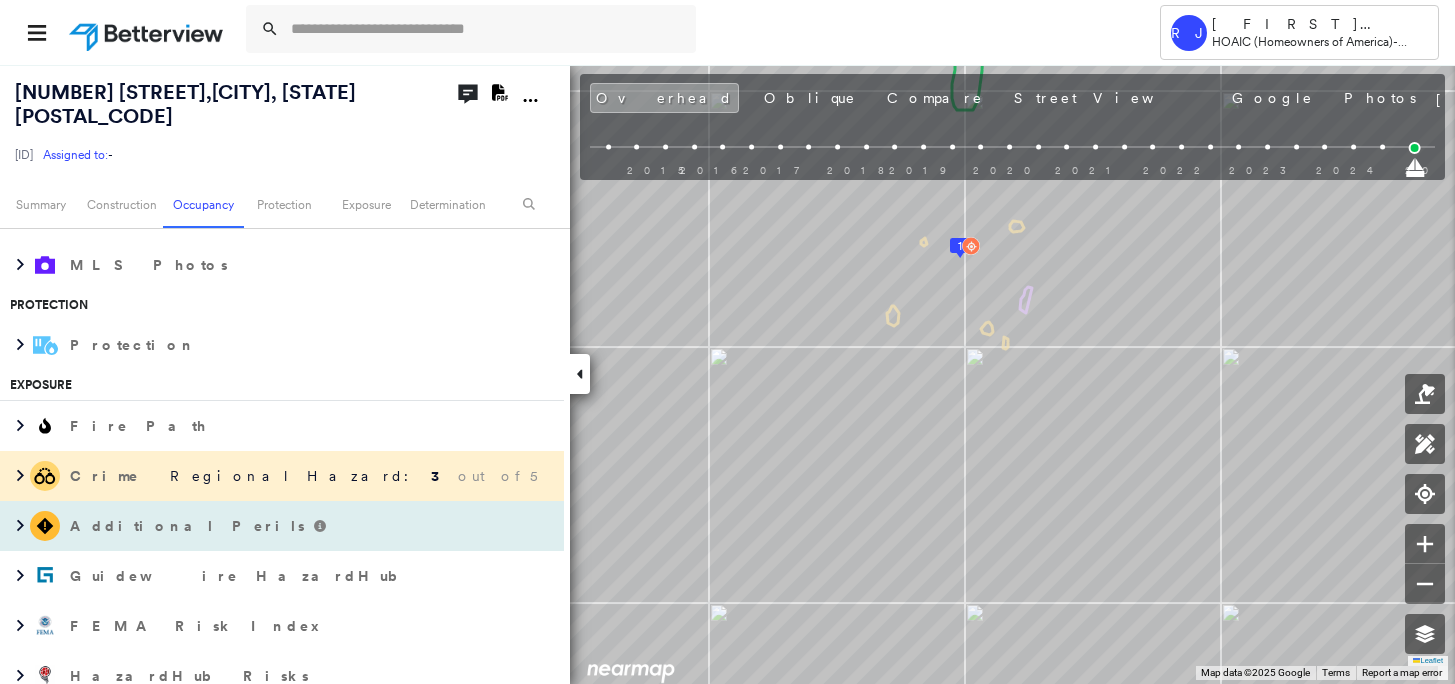 click on "Additional Perils" at bounding box center [189, 526] 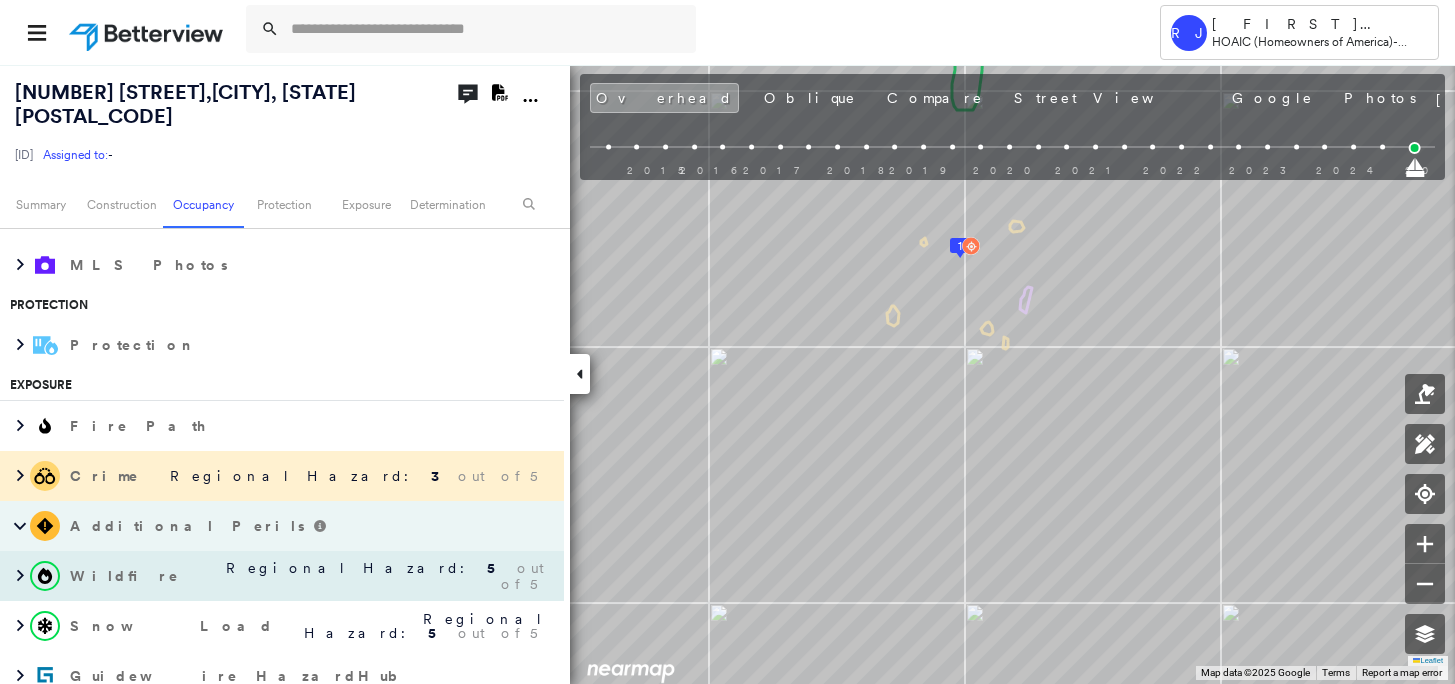click on "Wildfire" at bounding box center (125, 576) 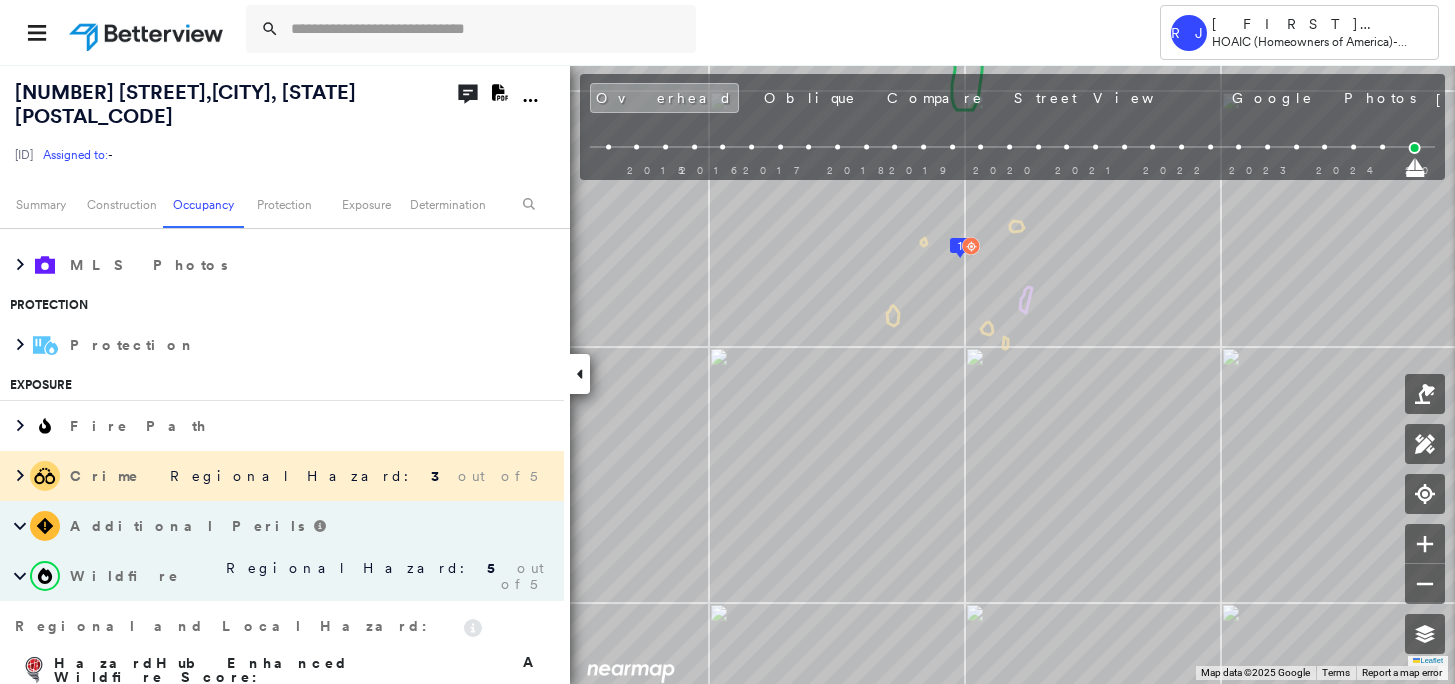click on "Wildfire" at bounding box center (125, 576) 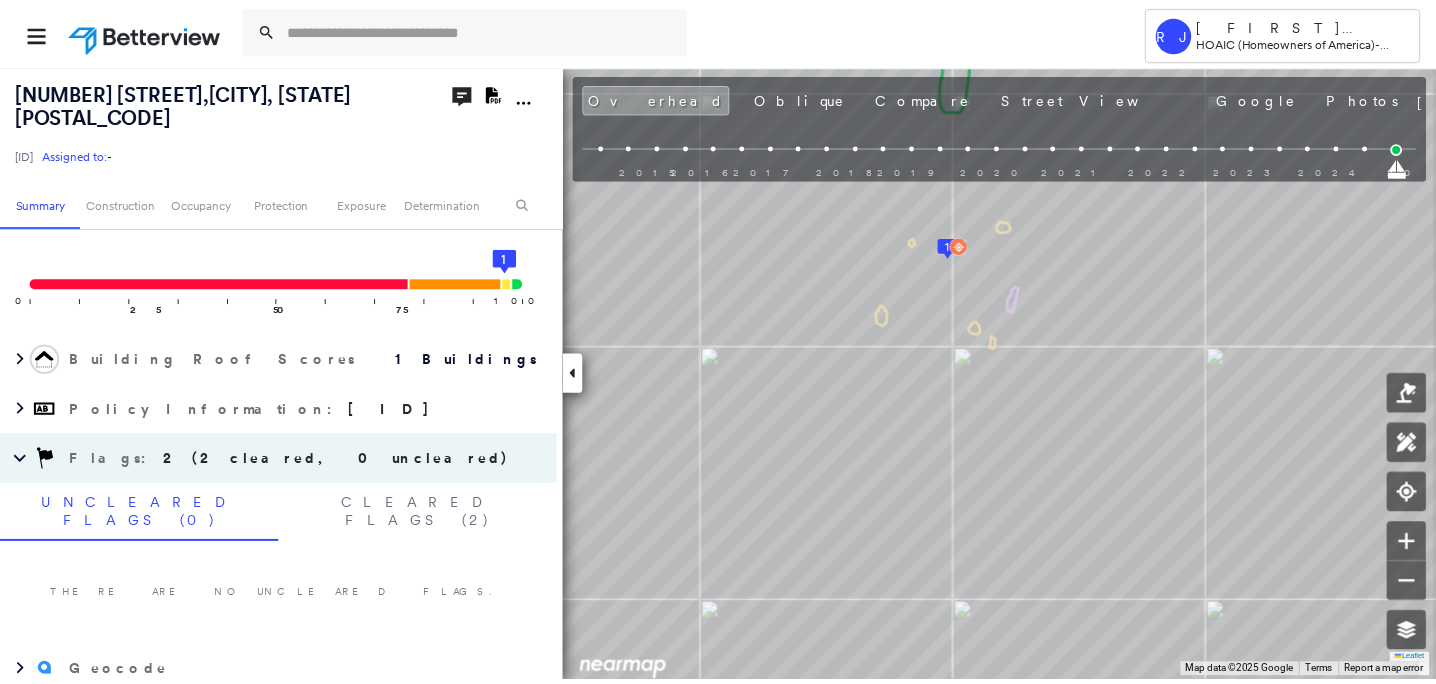 scroll, scrollTop: 194, scrollLeft: 0, axis: vertical 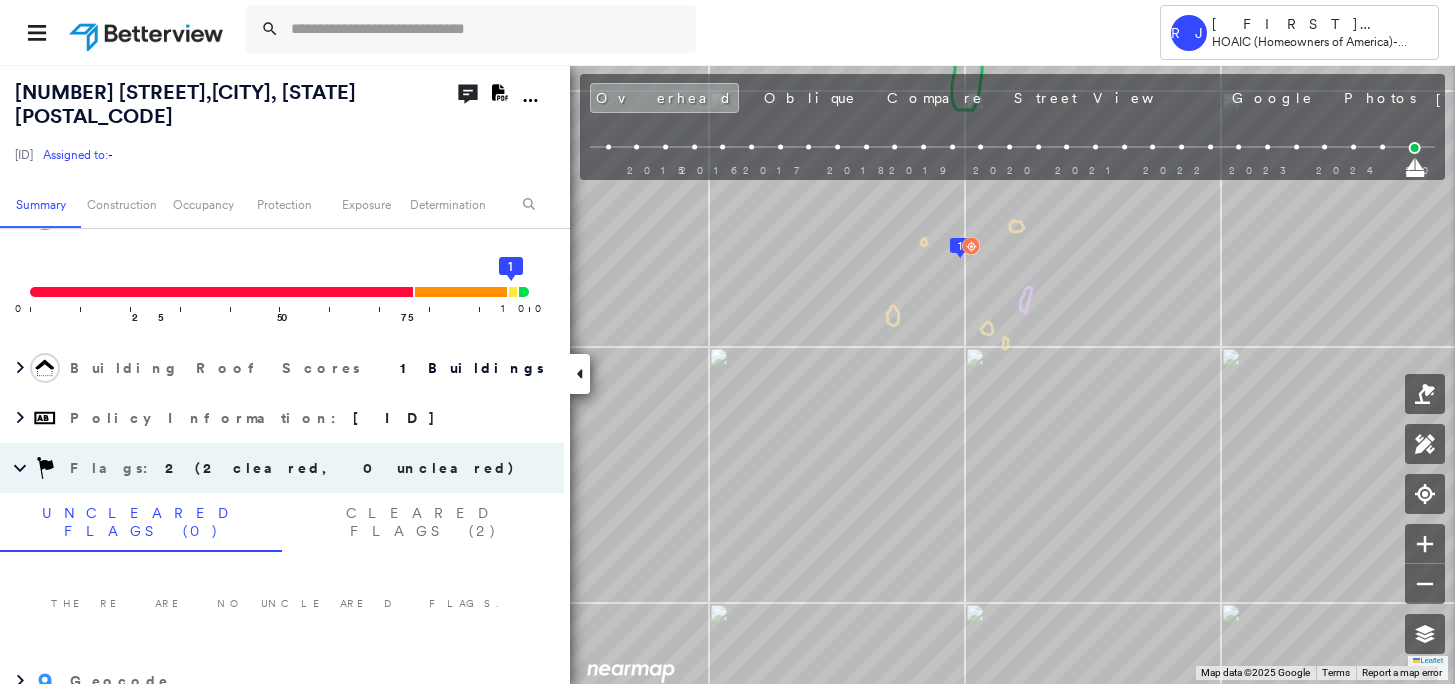 click at bounding box center [148, 32] 